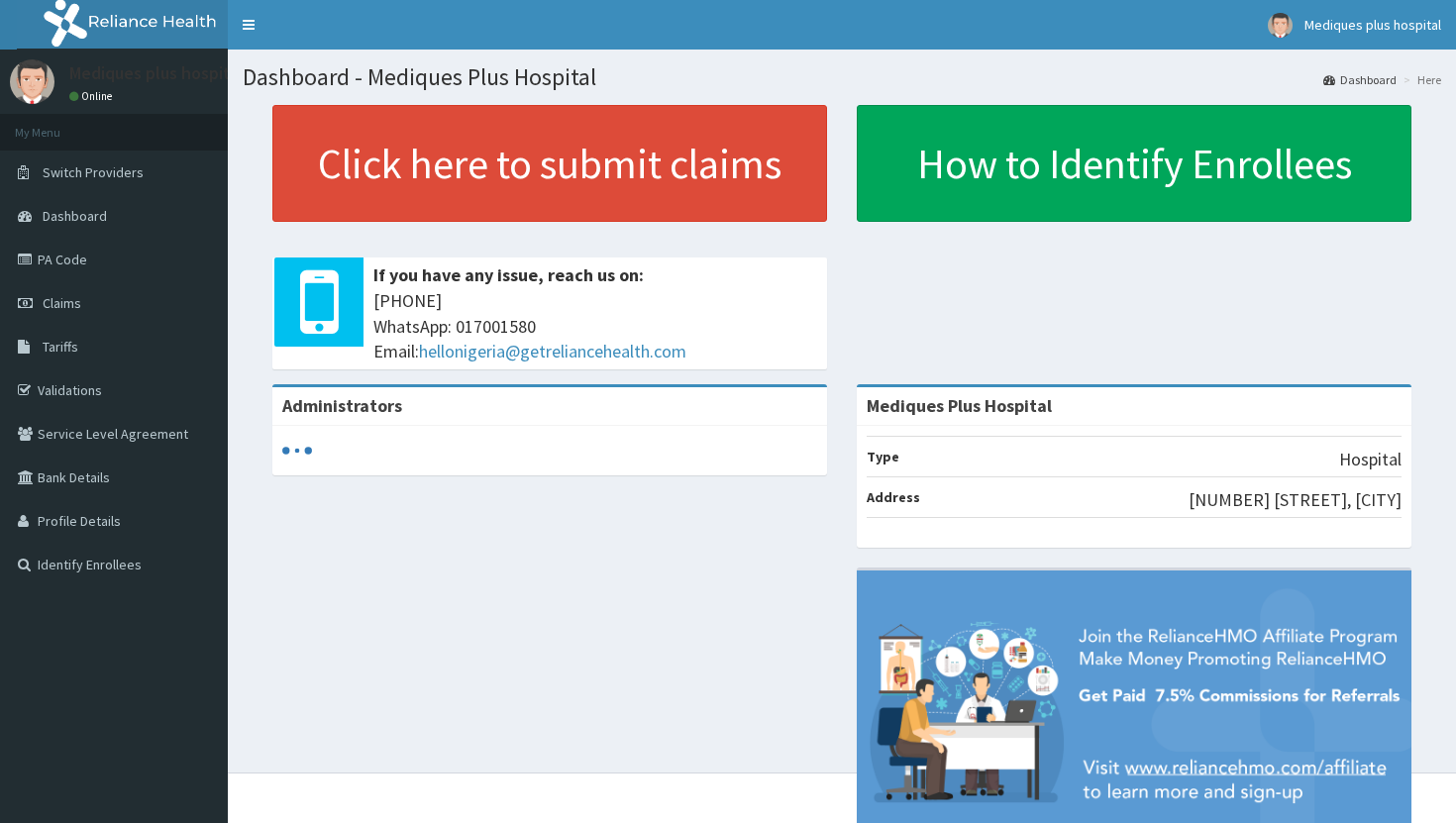 scroll, scrollTop: 0, scrollLeft: 0, axis: both 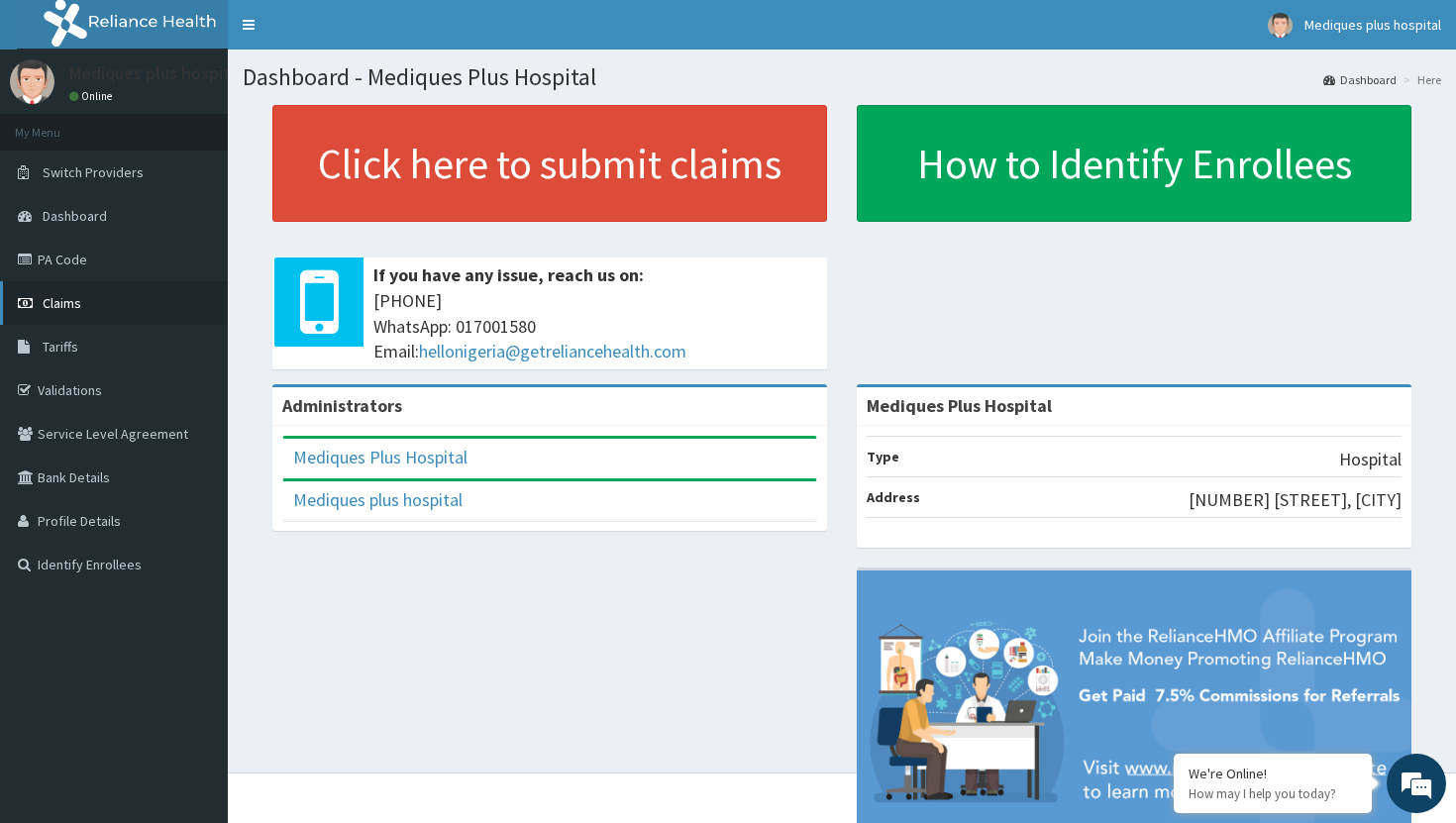click on "Claims" at bounding box center (114, 303) 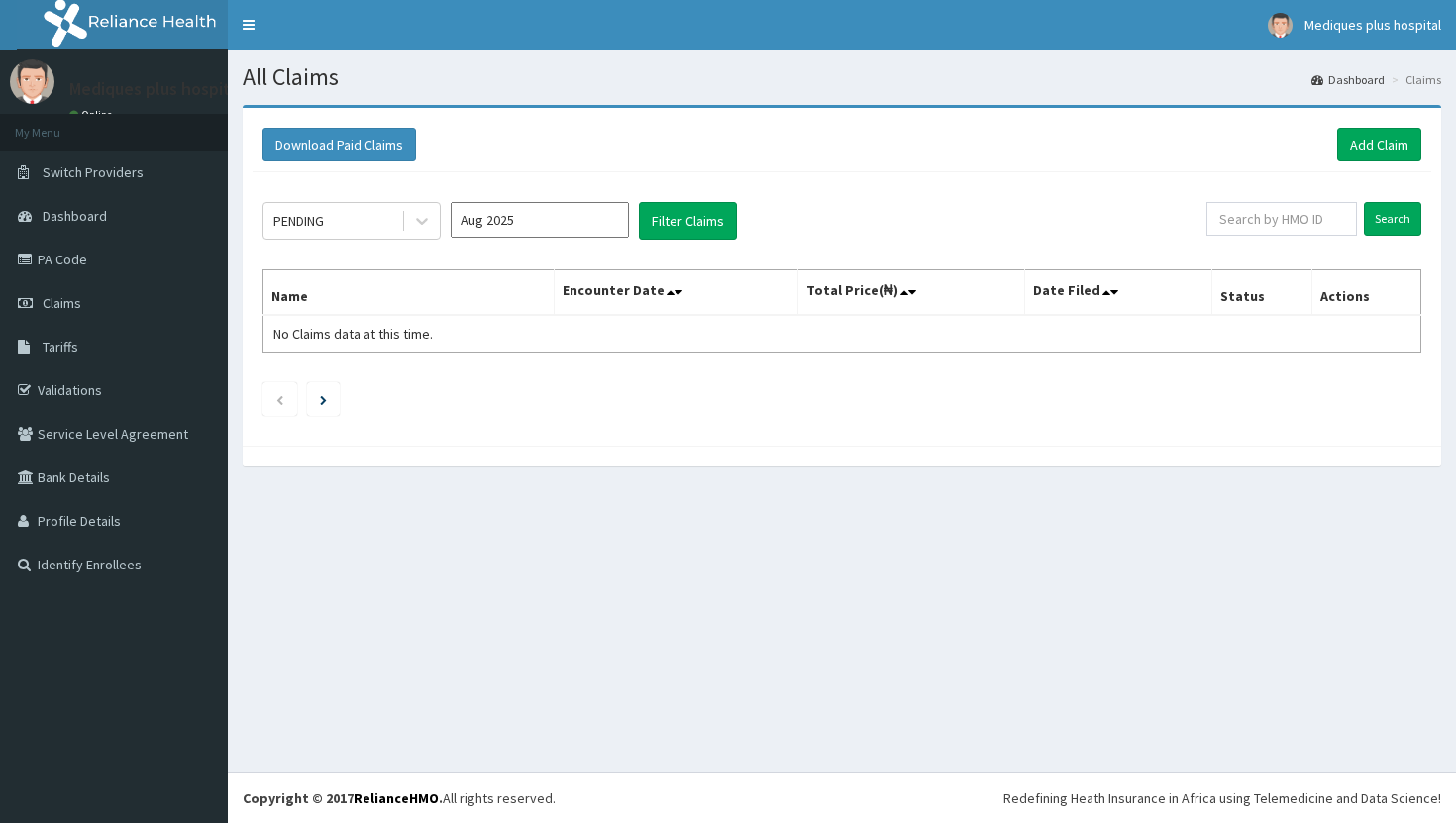 scroll, scrollTop: 0, scrollLeft: 0, axis: both 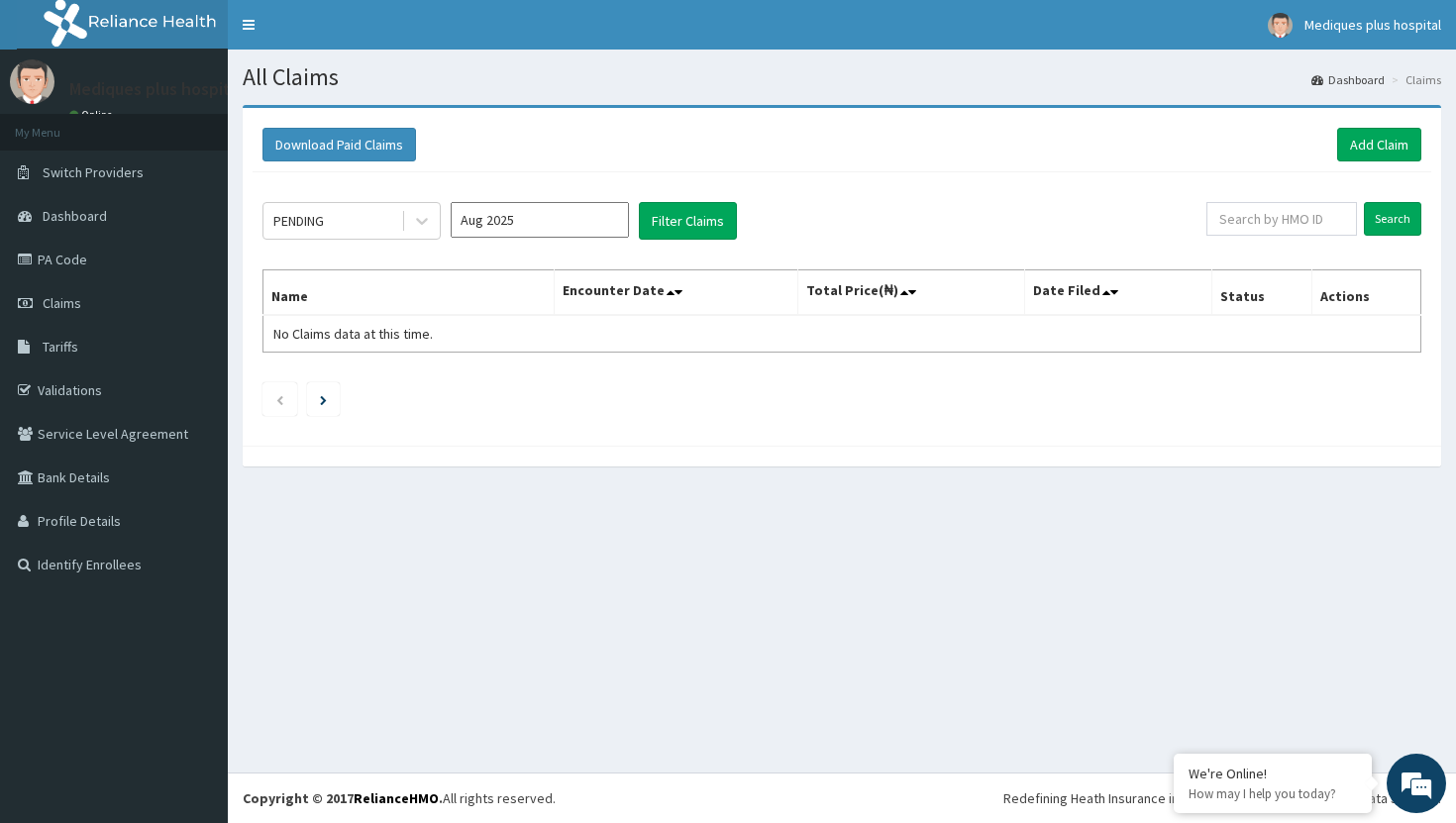 click on "PENDING Aug 2025 Filter Claims Search Name Encounter Date Total Price(₦) Date Filed Status Actions No Claims data at this time." 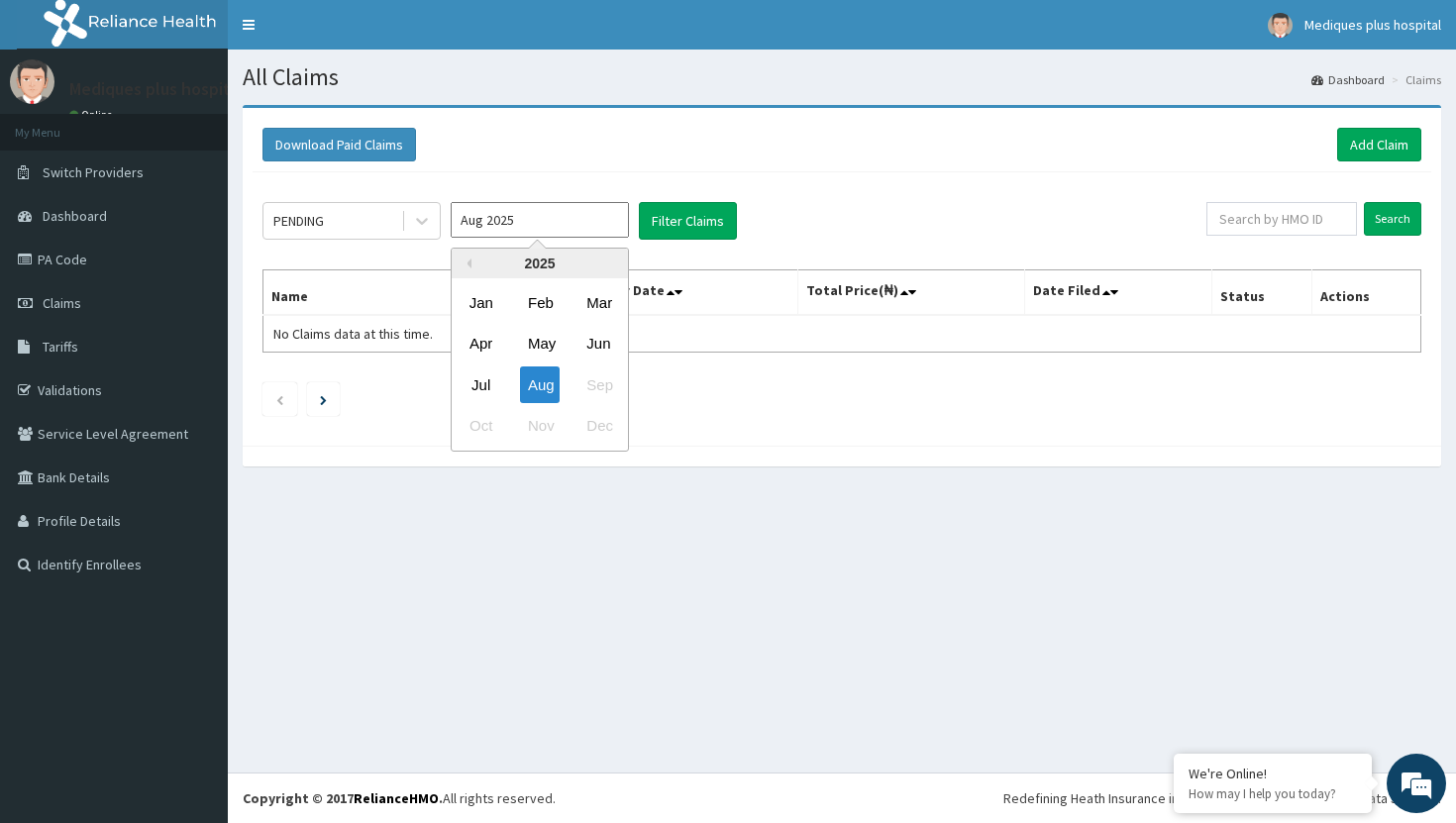 click on "Aug 2025" at bounding box center [540, 220] 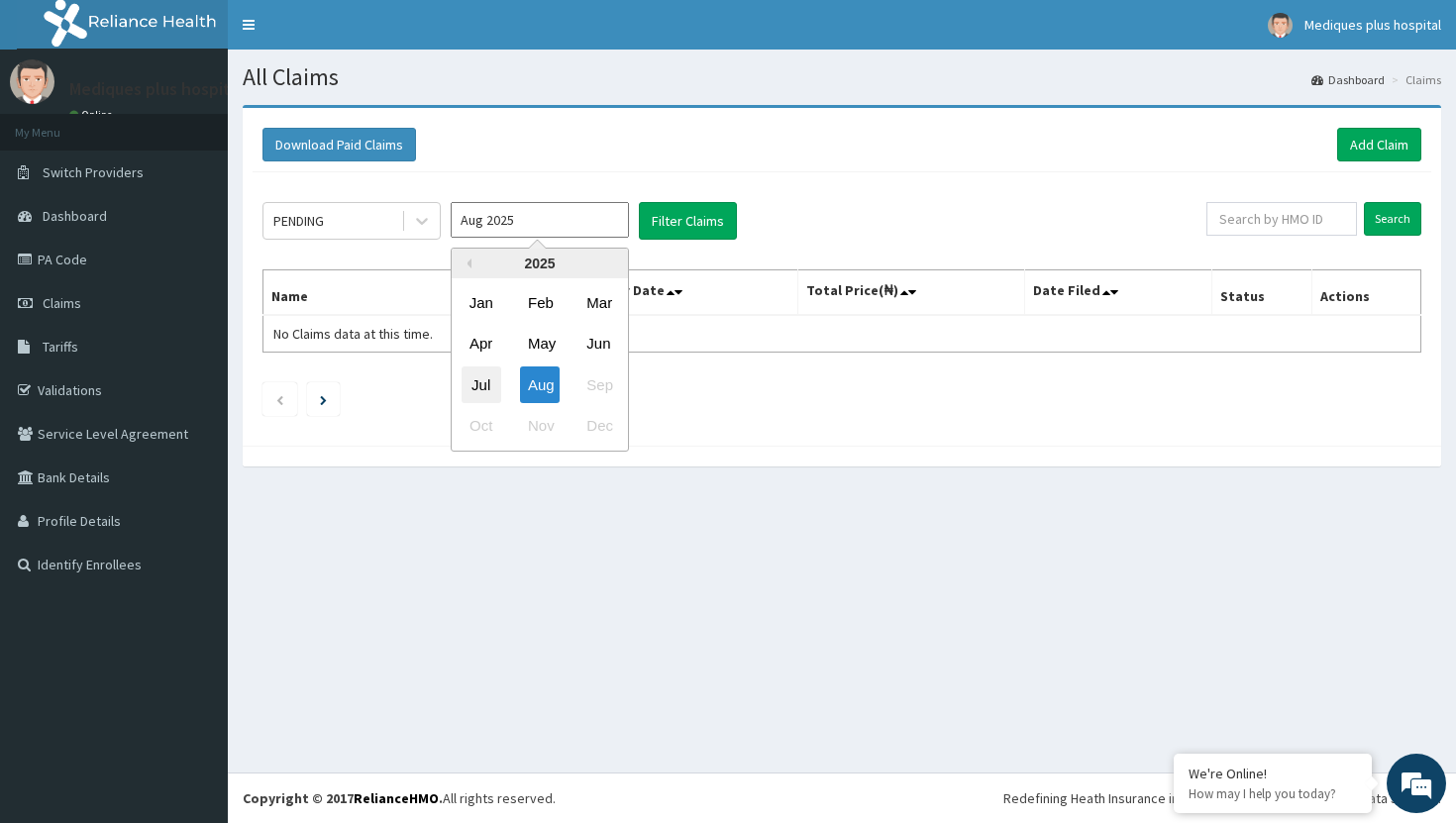 click on "Jul" at bounding box center (481, 384) 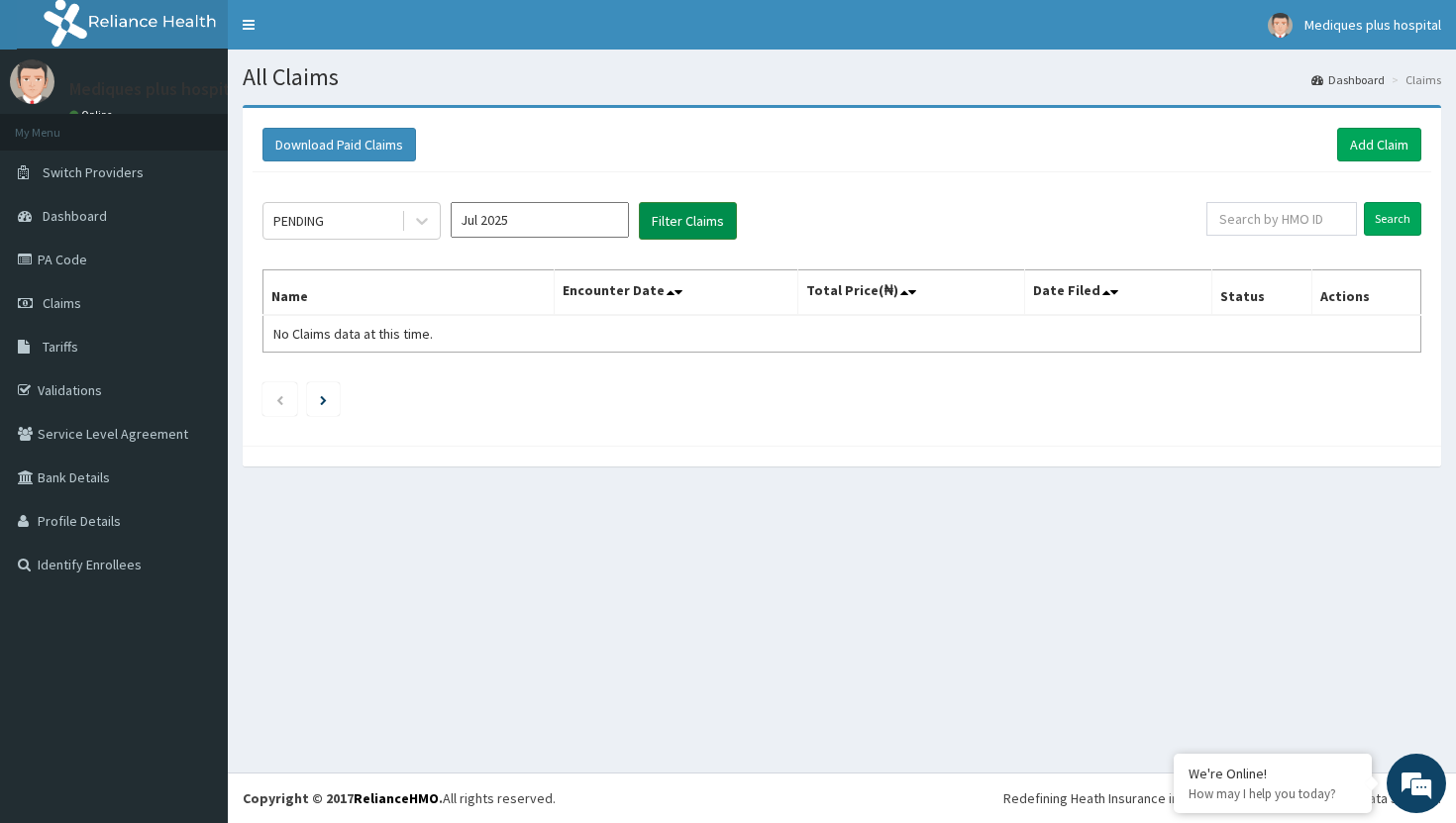 click on "Filter Claims" at bounding box center (687, 221) 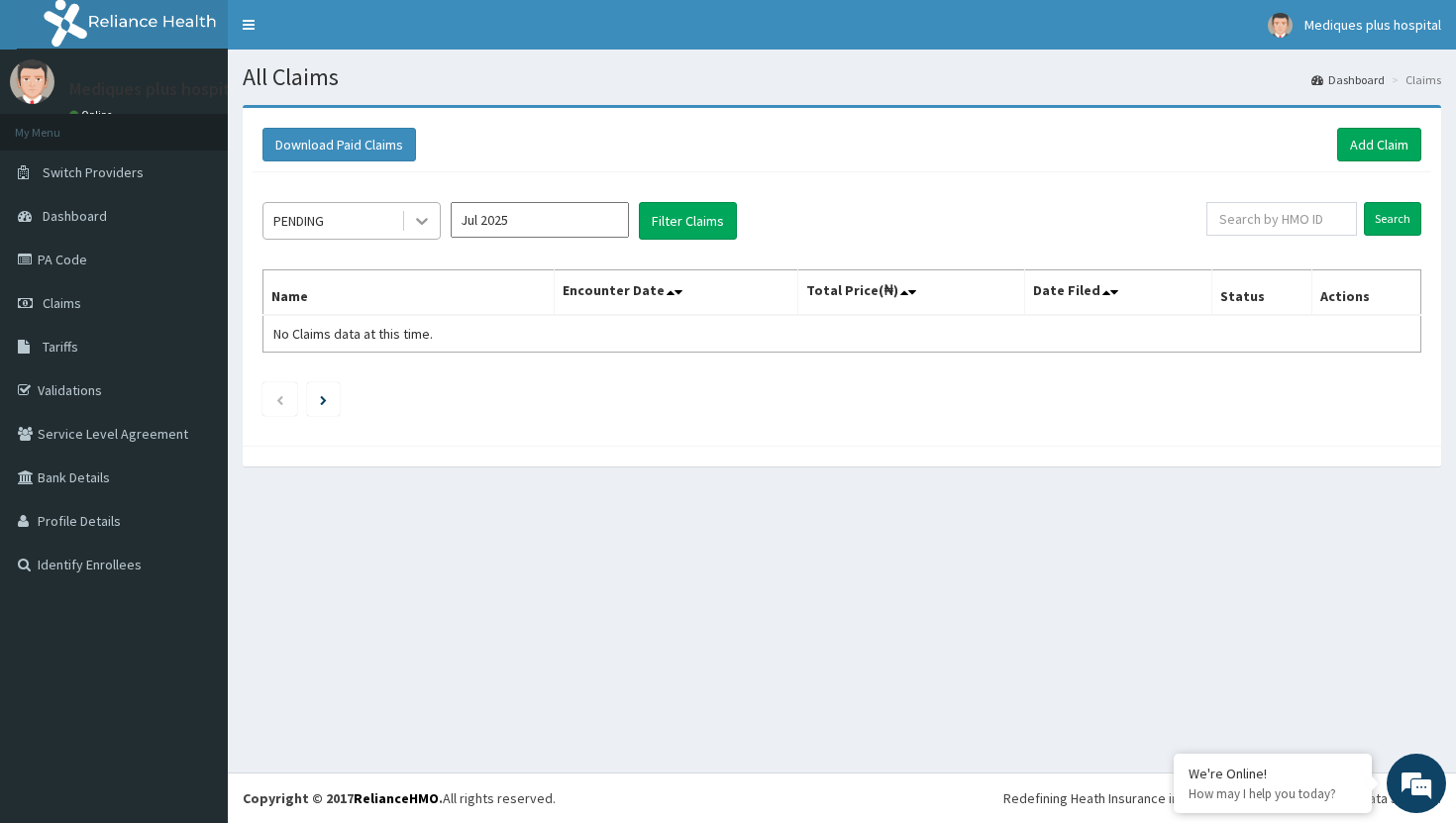 click at bounding box center [422, 221] 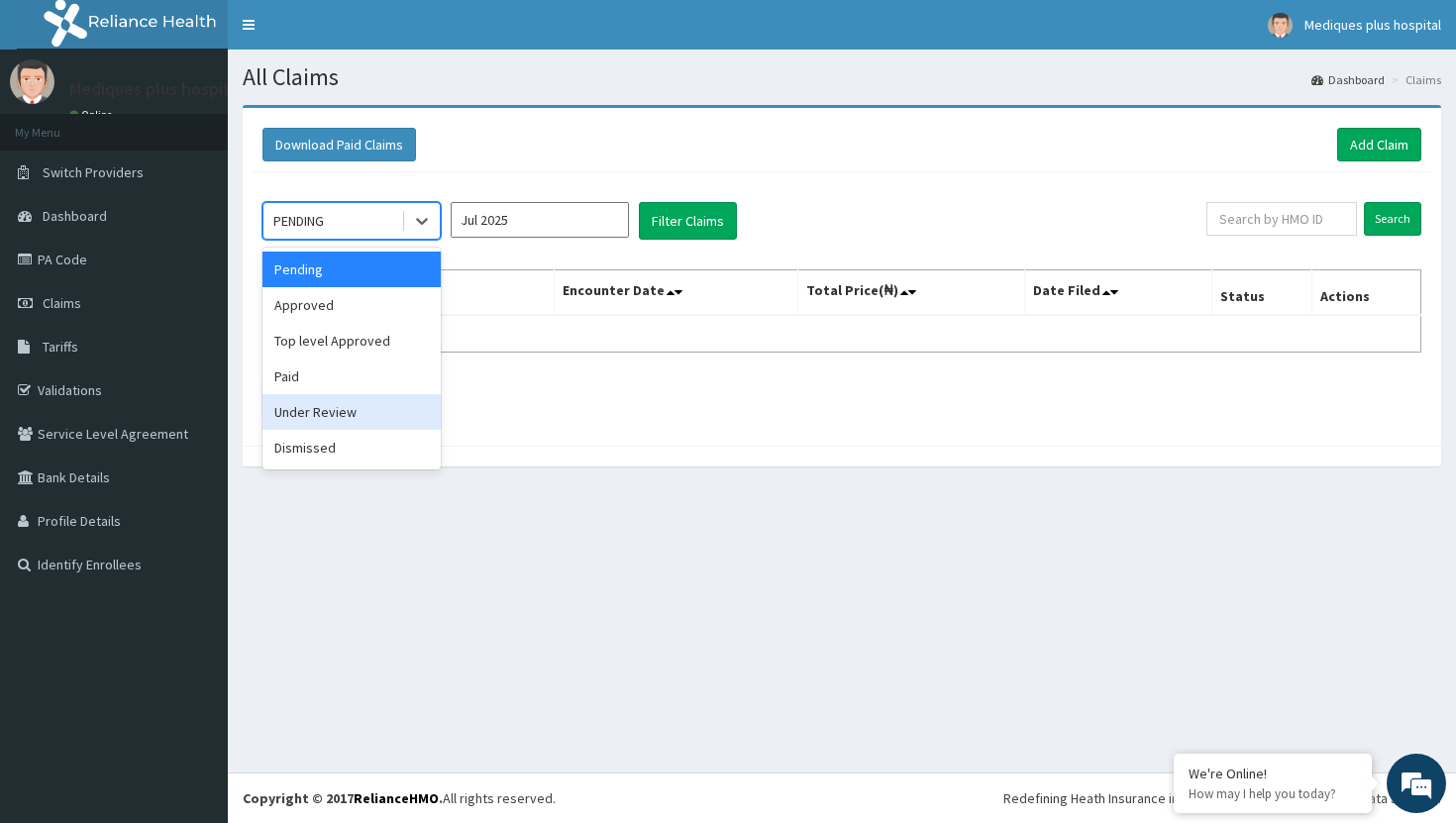 click on "Under Review" at bounding box center (352, 412) 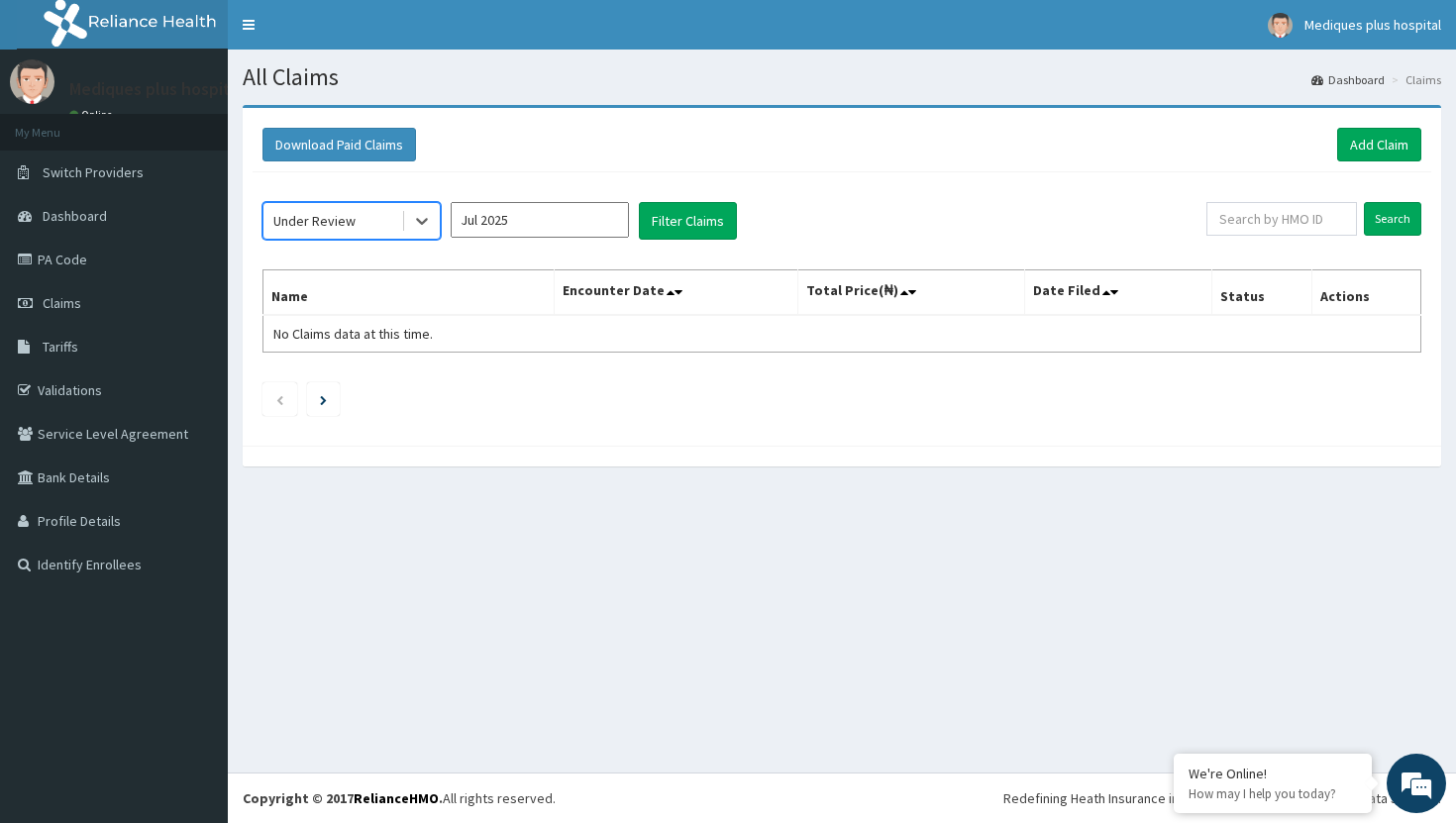 scroll, scrollTop: 0, scrollLeft: 0, axis: both 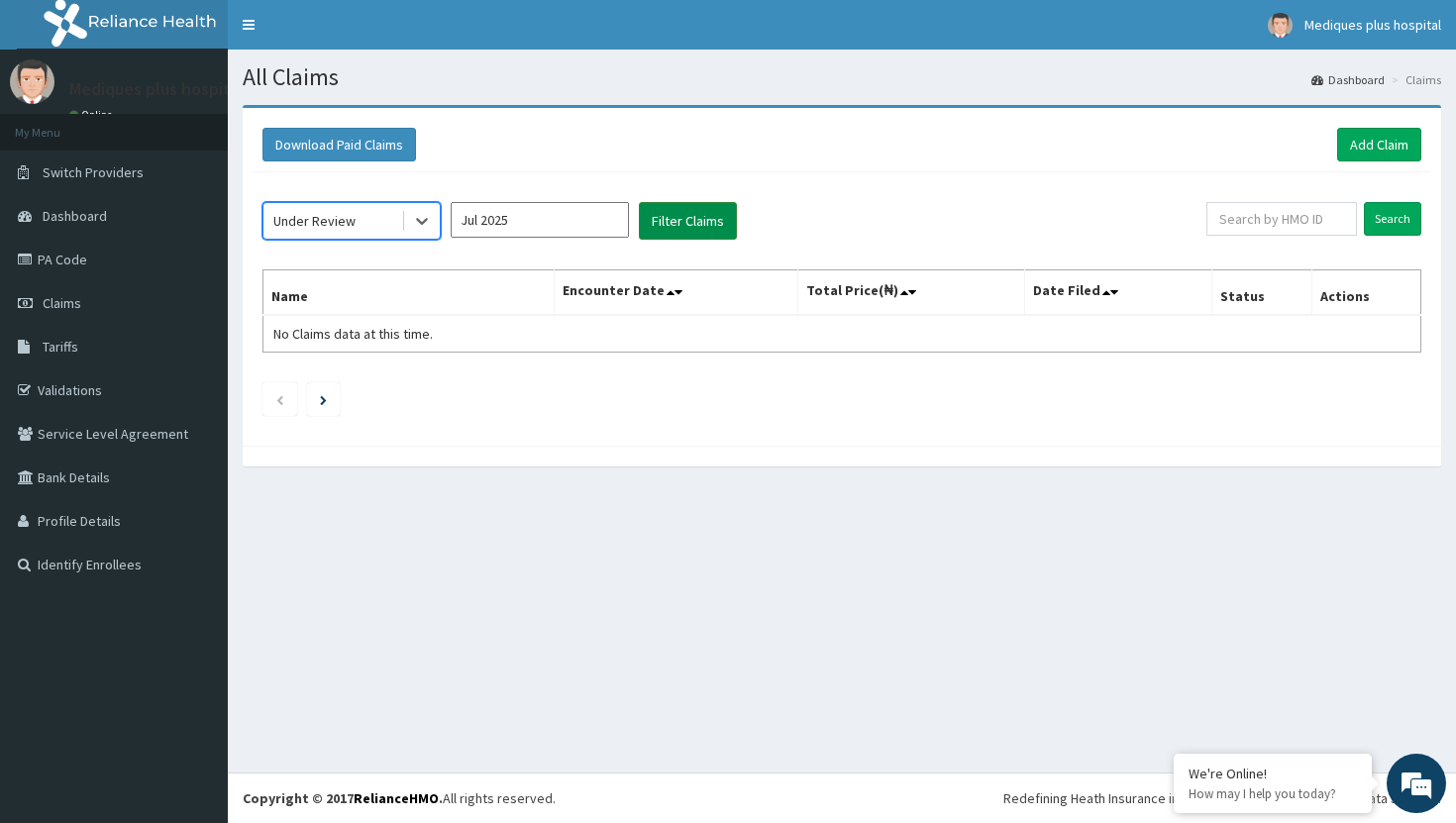 click on "Filter Claims" at bounding box center (687, 221) 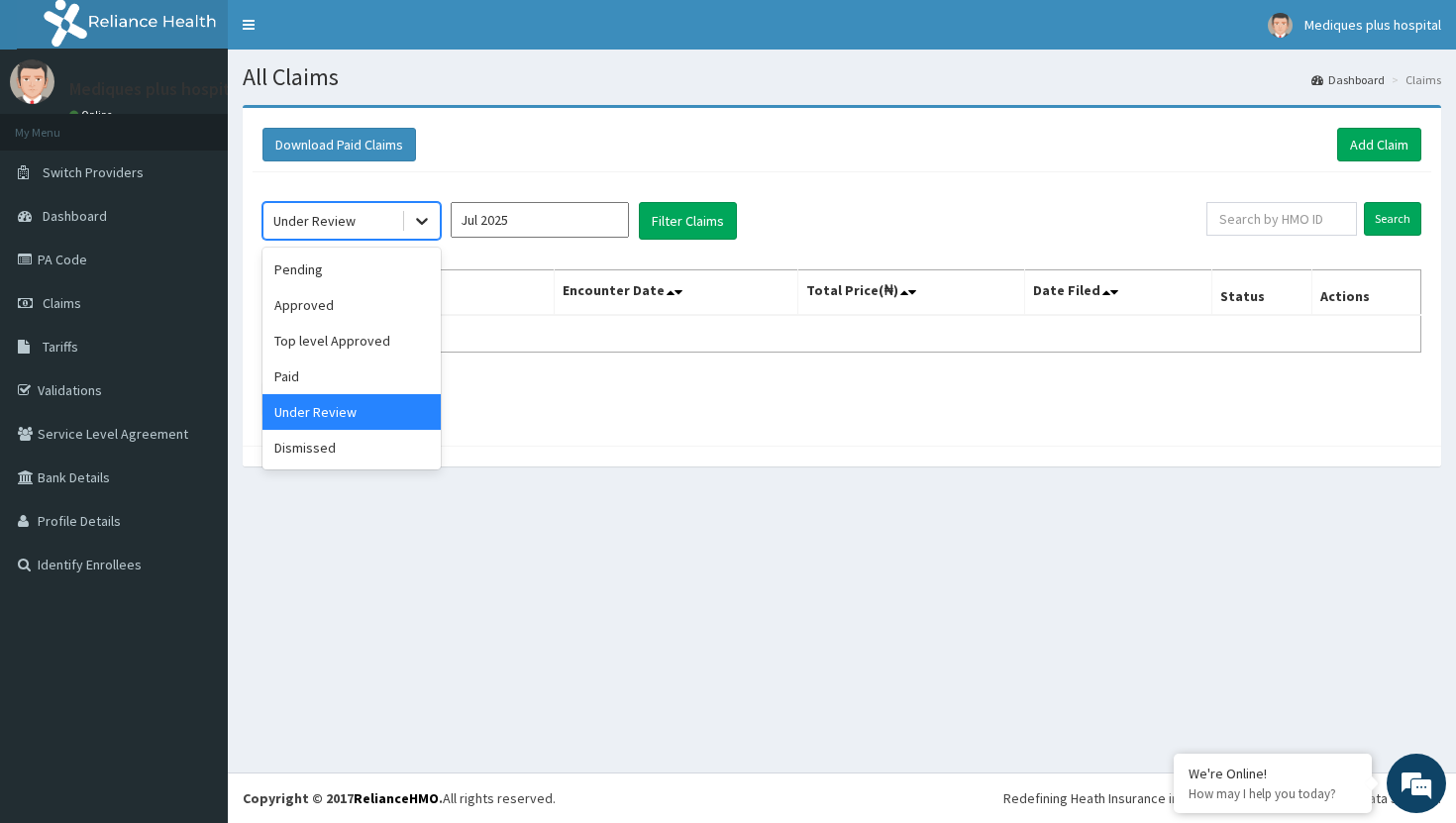click 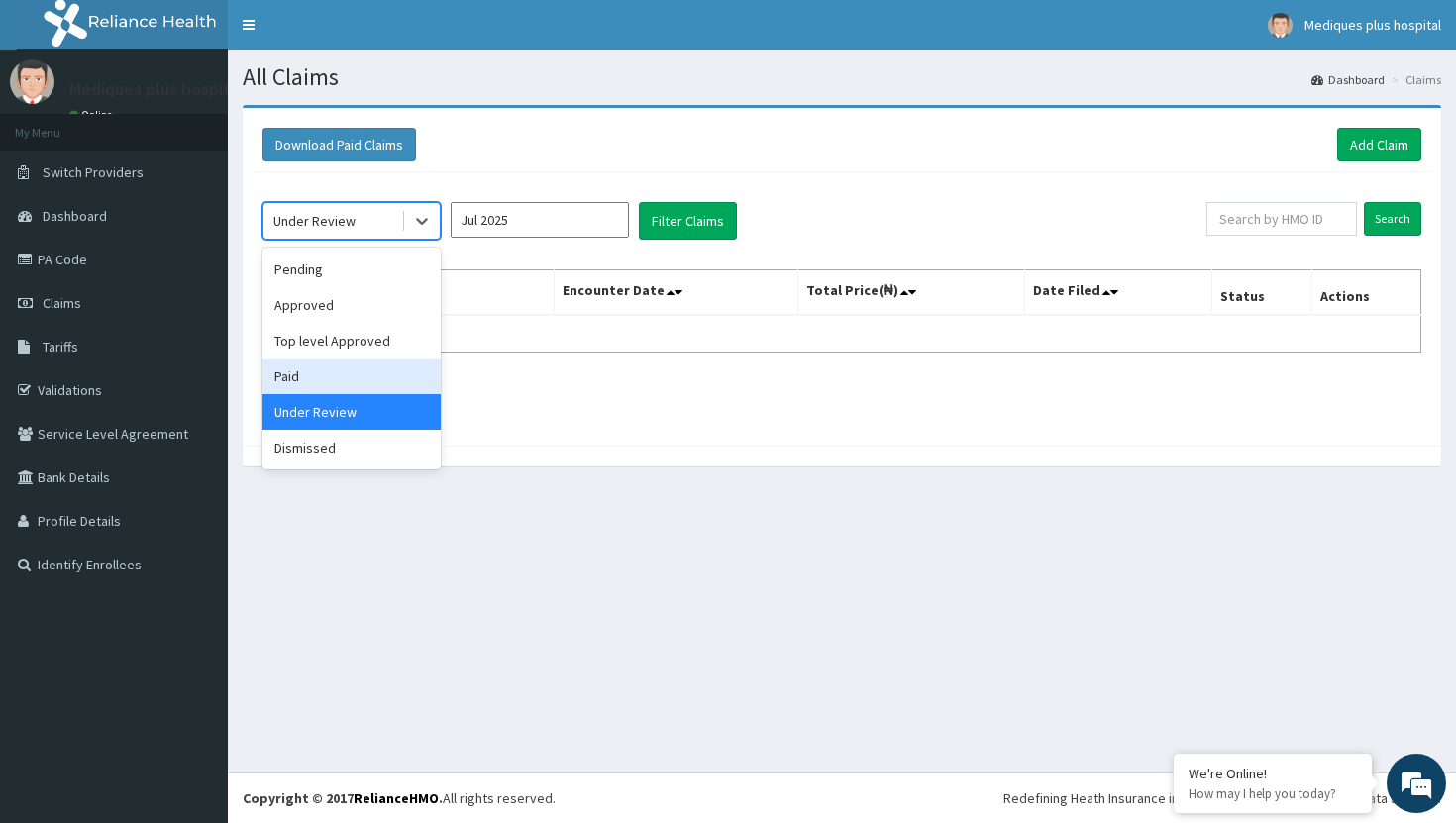 click on "Paid" at bounding box center [352, 376] 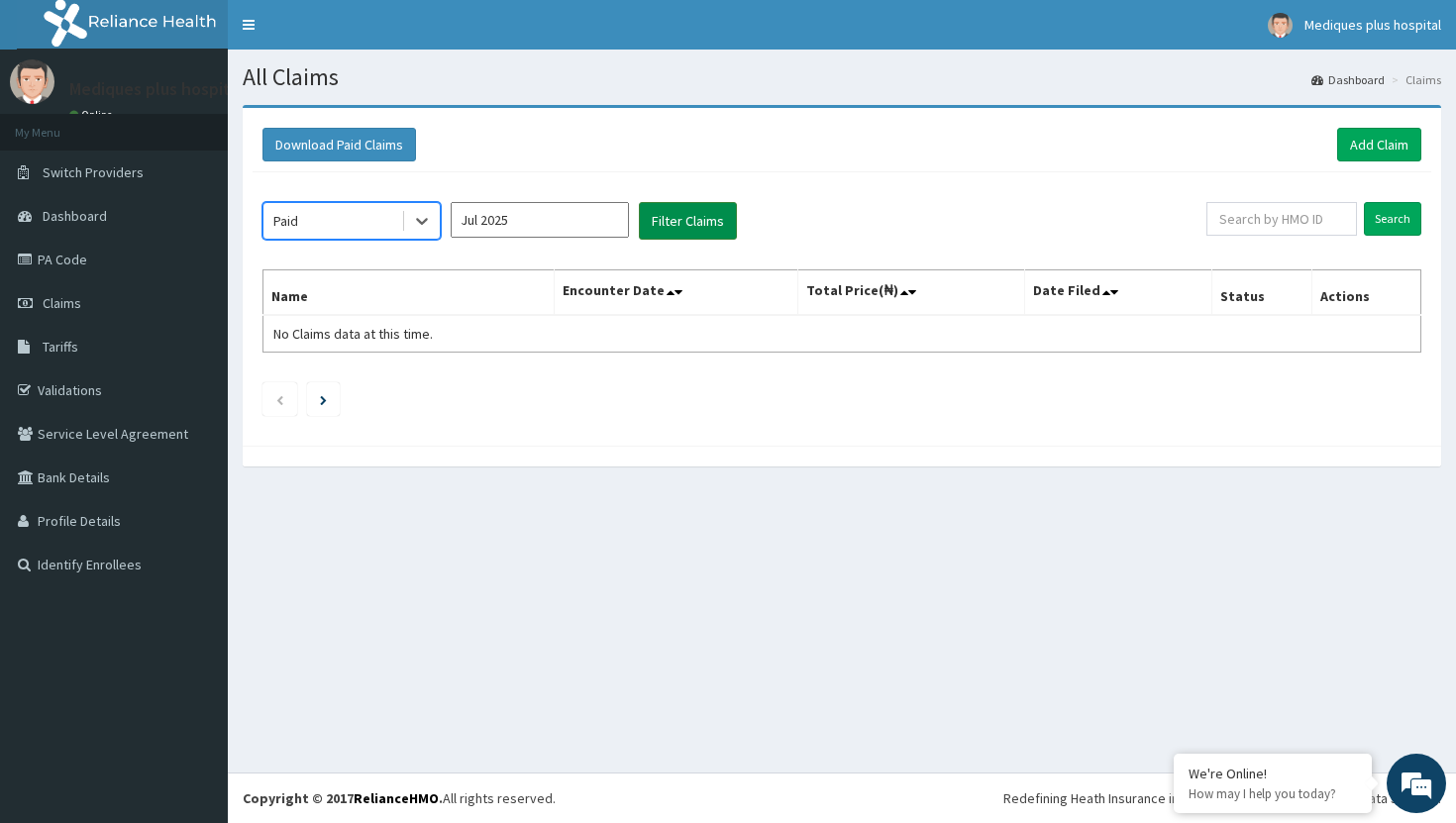click on "Filter Claims" at bounding box center (687, 221) 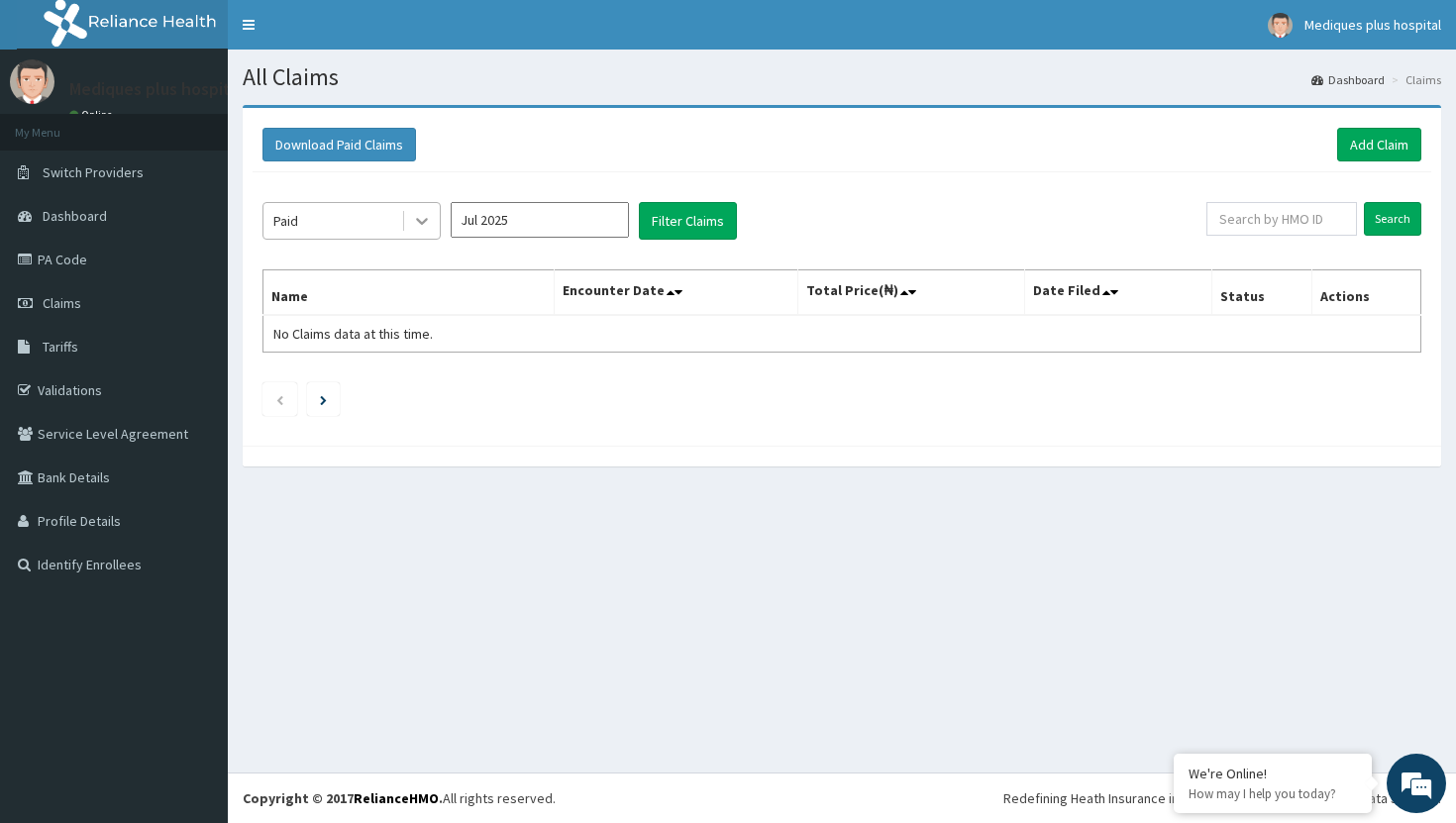 click 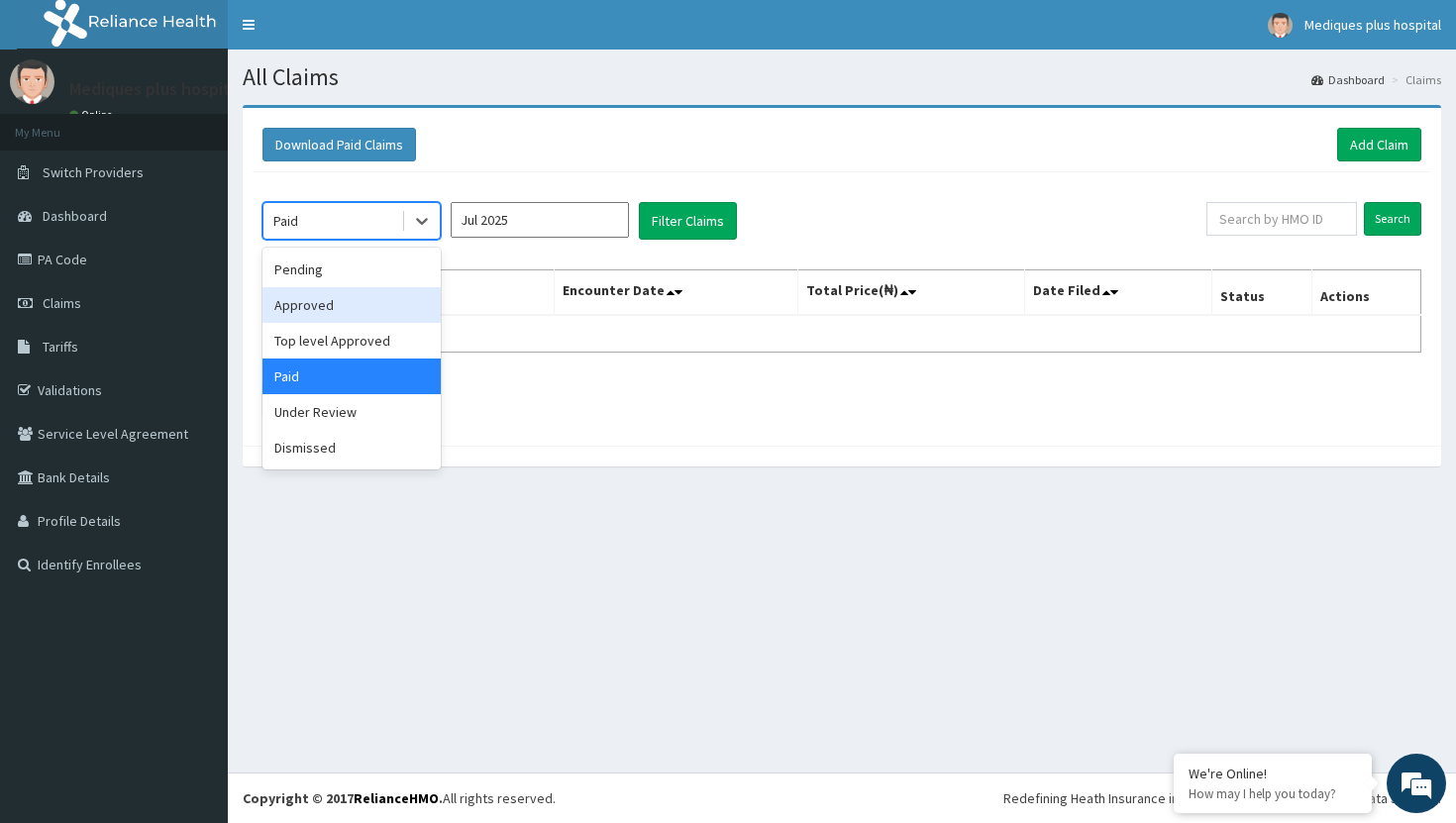 click on "Approved" at bounding box center (352, 305) 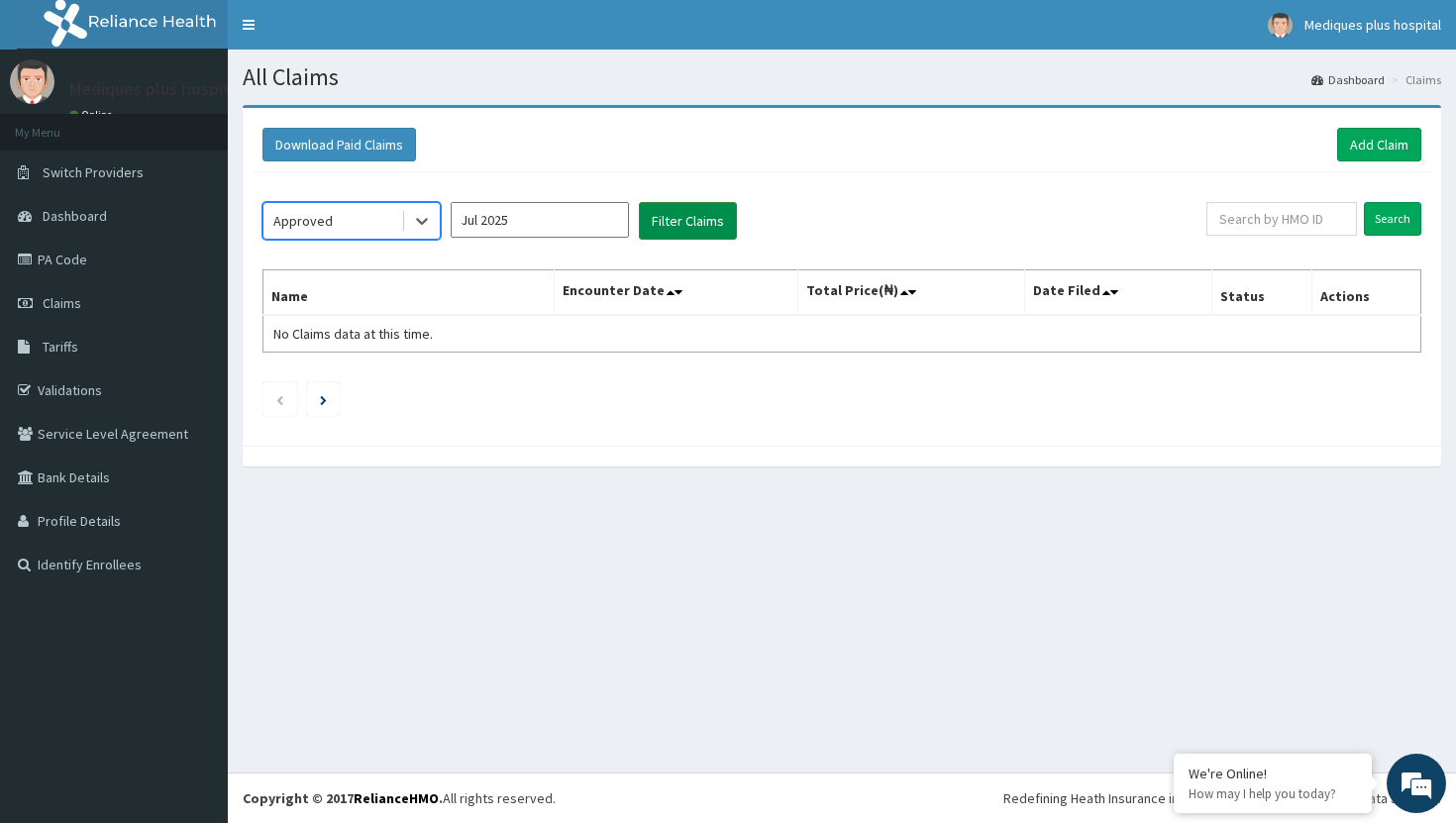 click on "Filter Claims" at bounding box center [687, 221] 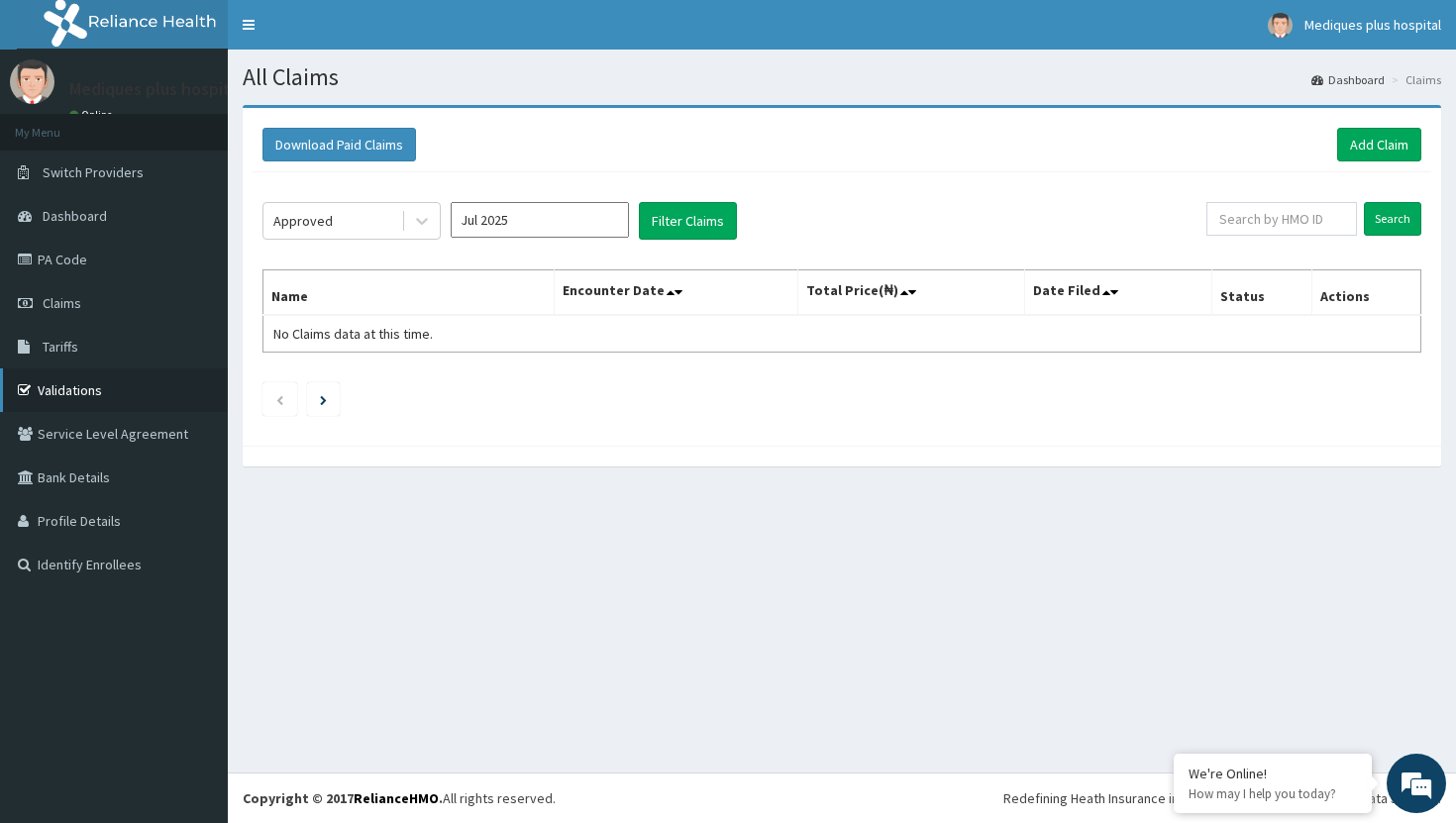 click on "Validations" at bounding box center (114, 390) 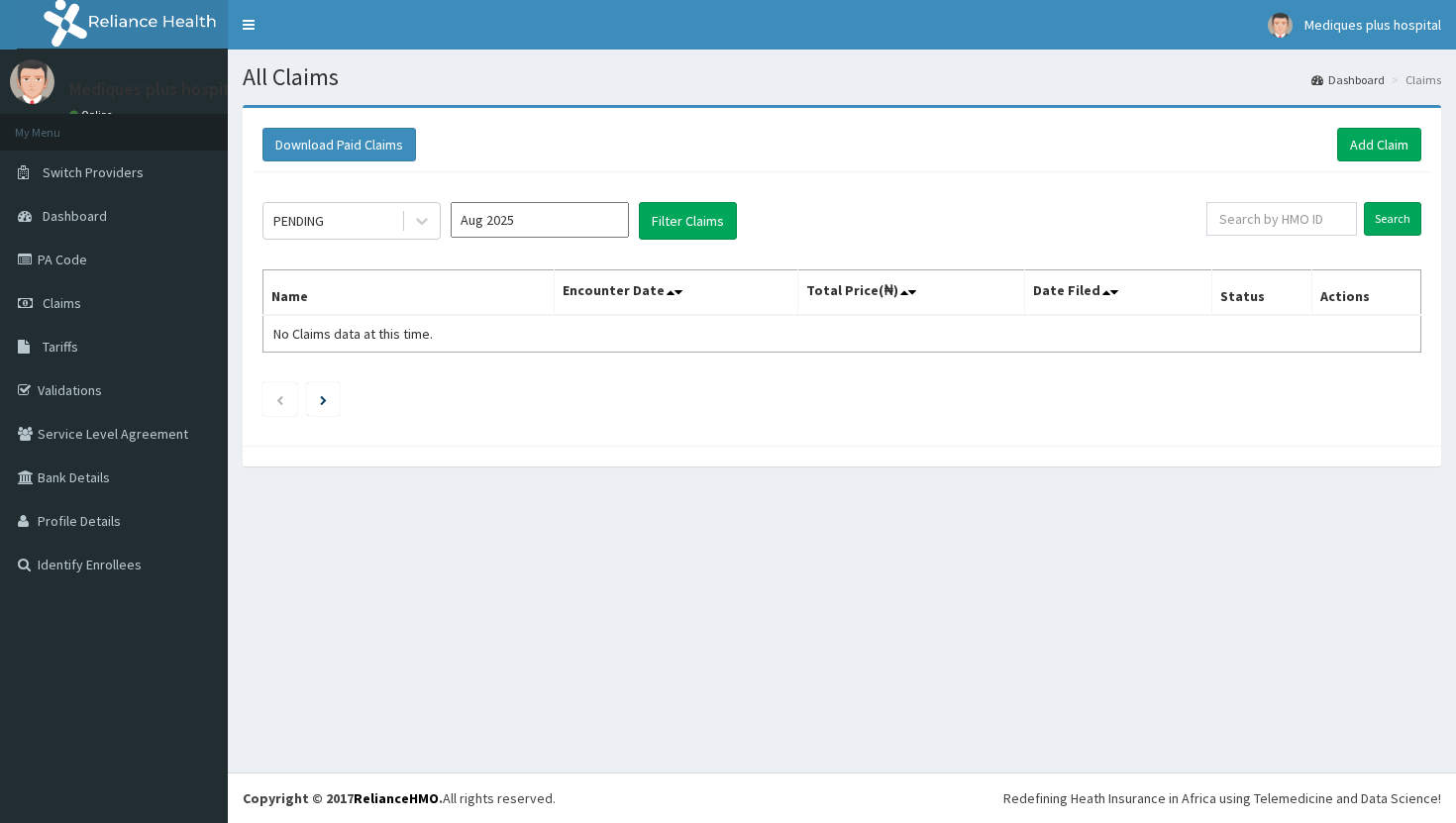 scroll, scrollTop: 0, scrollLeft: 0, axis: both 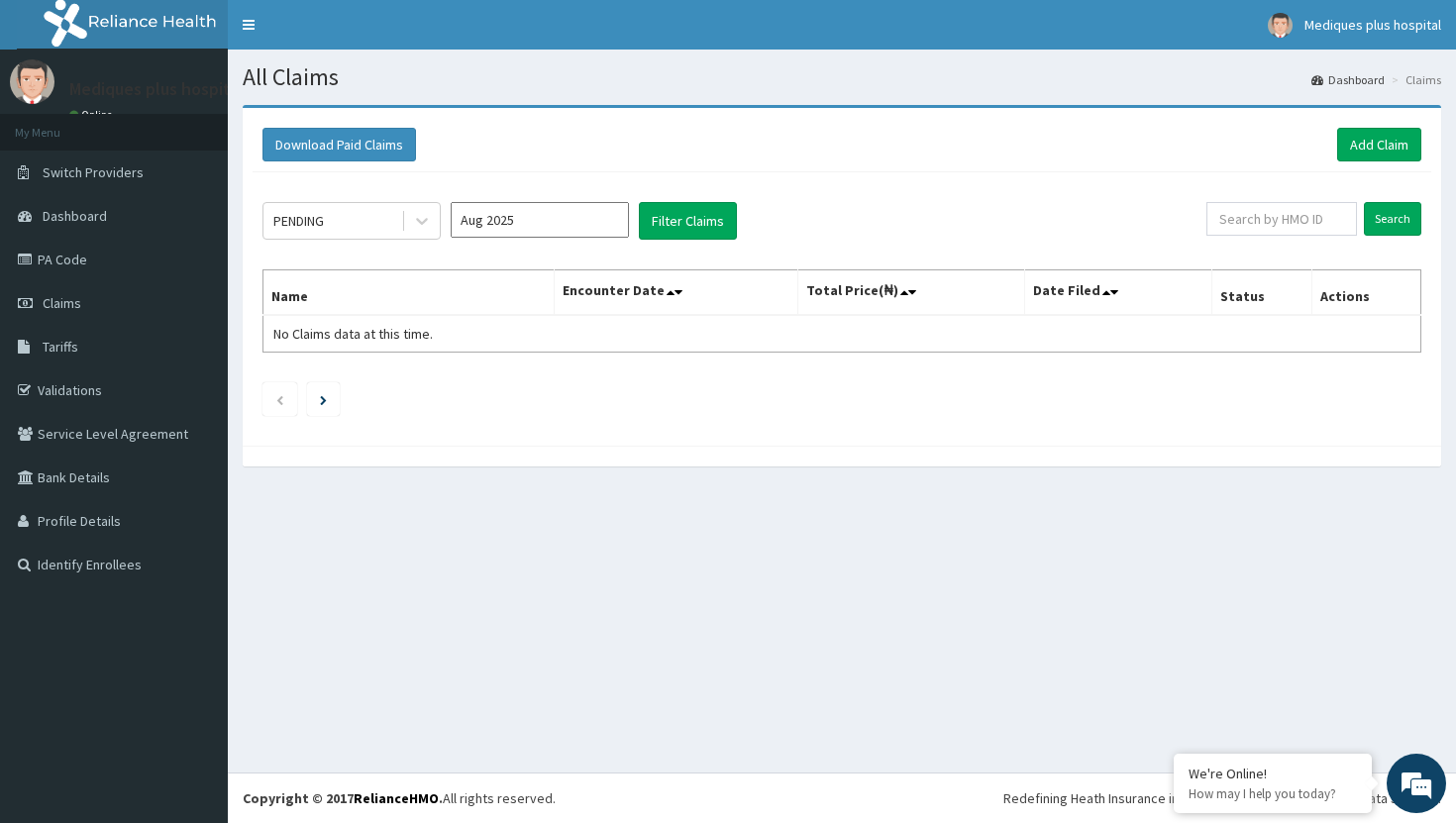 click on "Aug 2025" at bounding box center [540, 220] 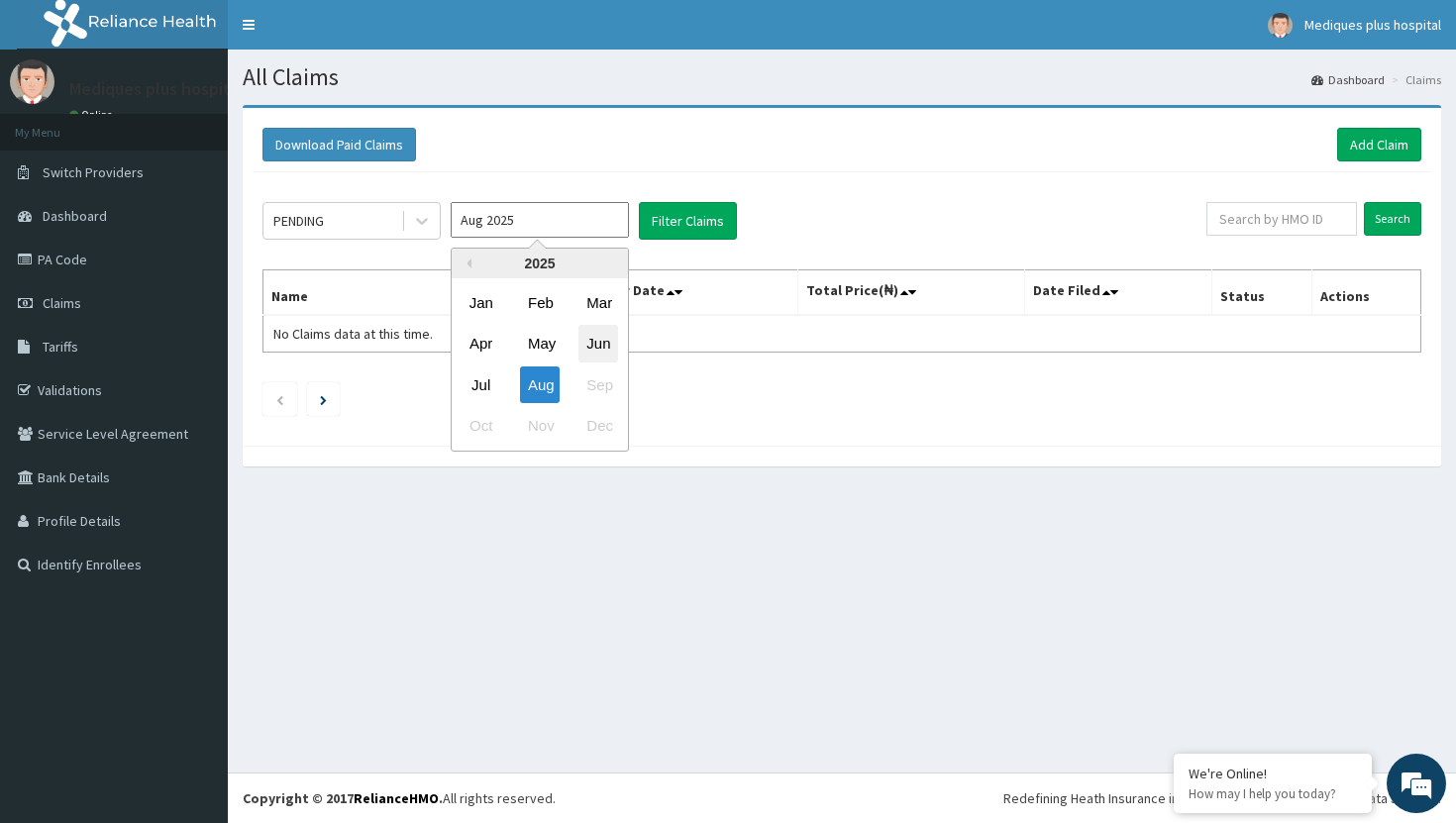 click on "Jun" at bounding box center (598, 344) 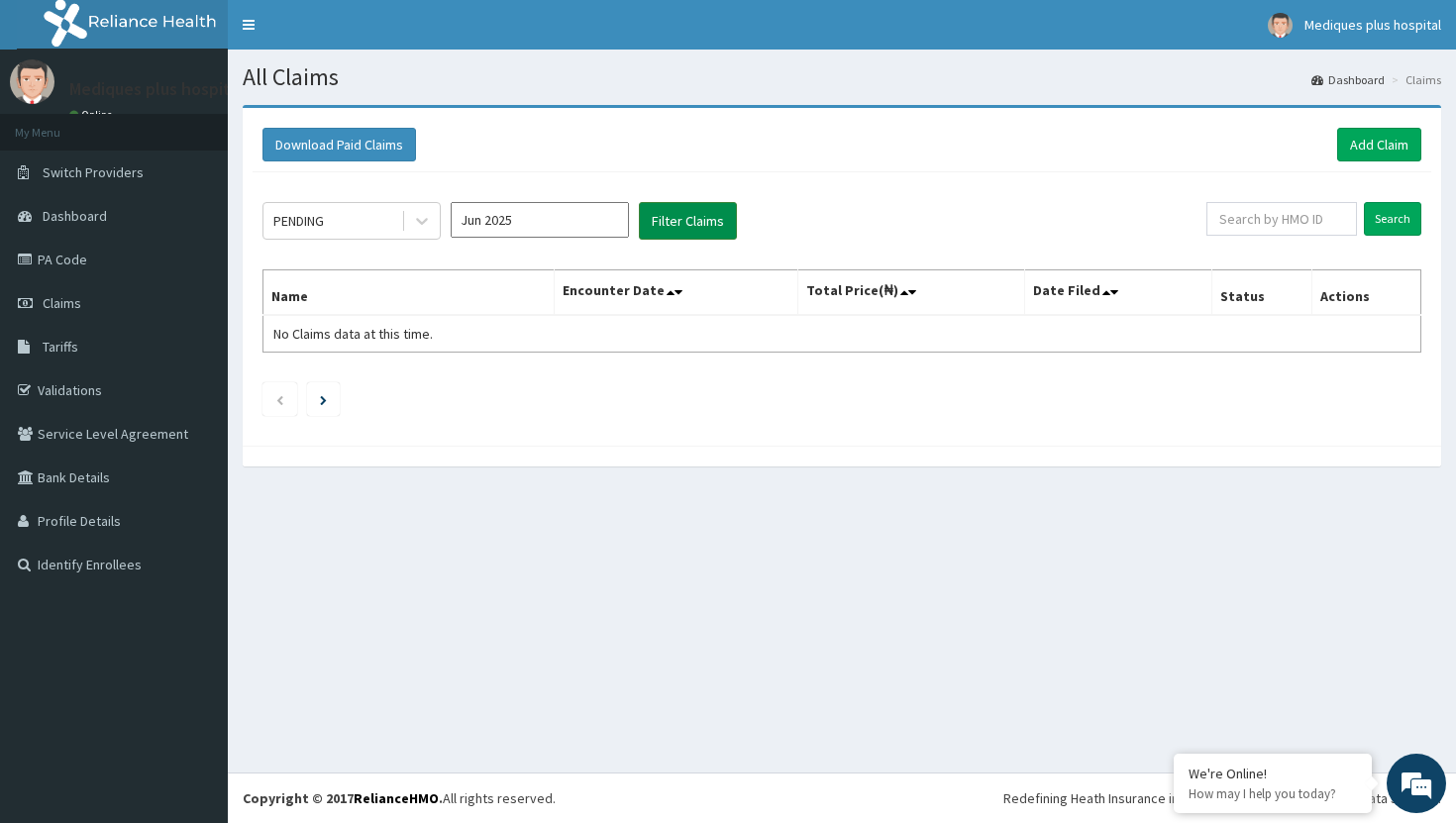 click on "Filter Claims" at bounding box center [687, 221] 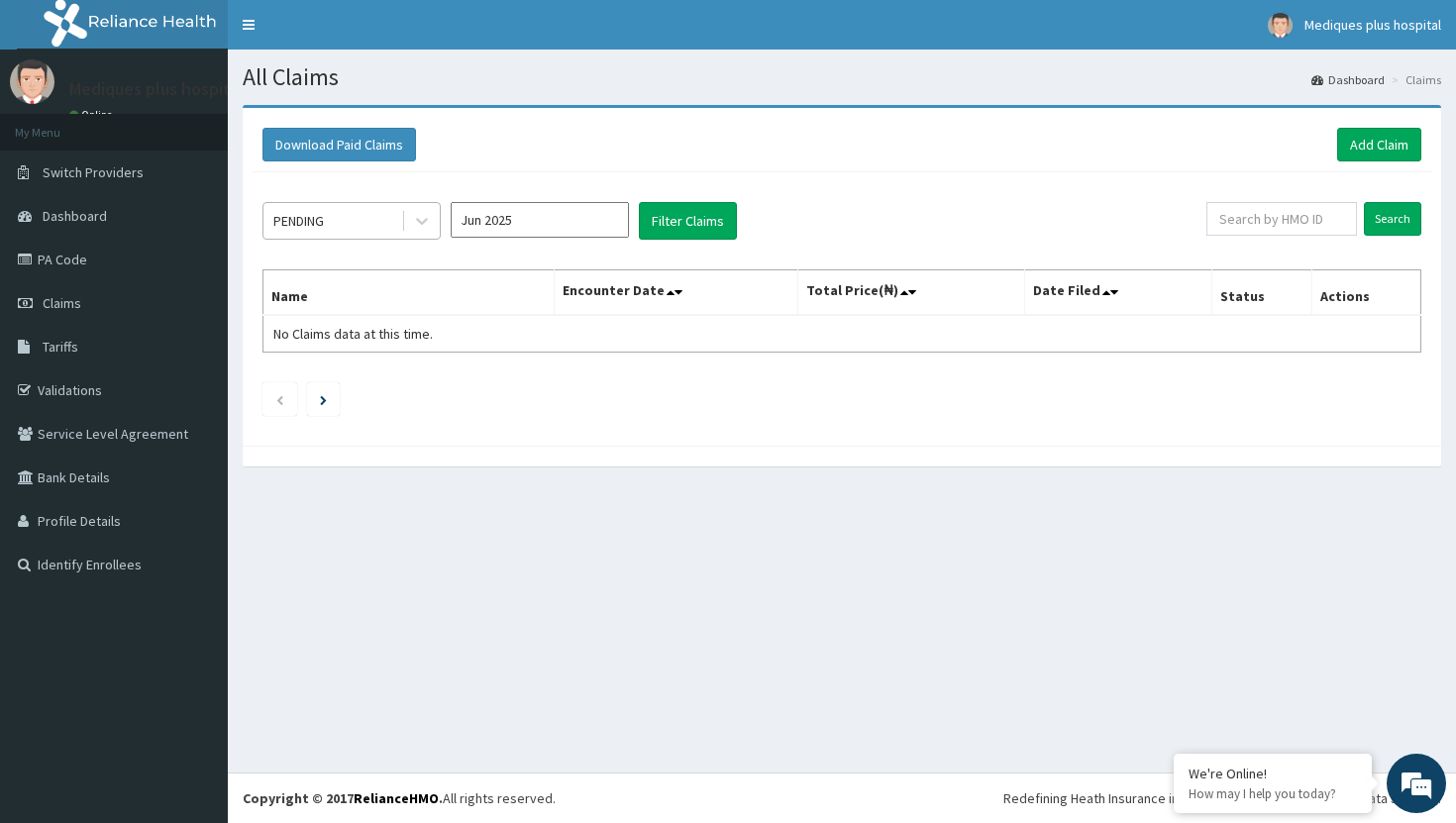 click on "PENDING" at bounding box center [332, 221] 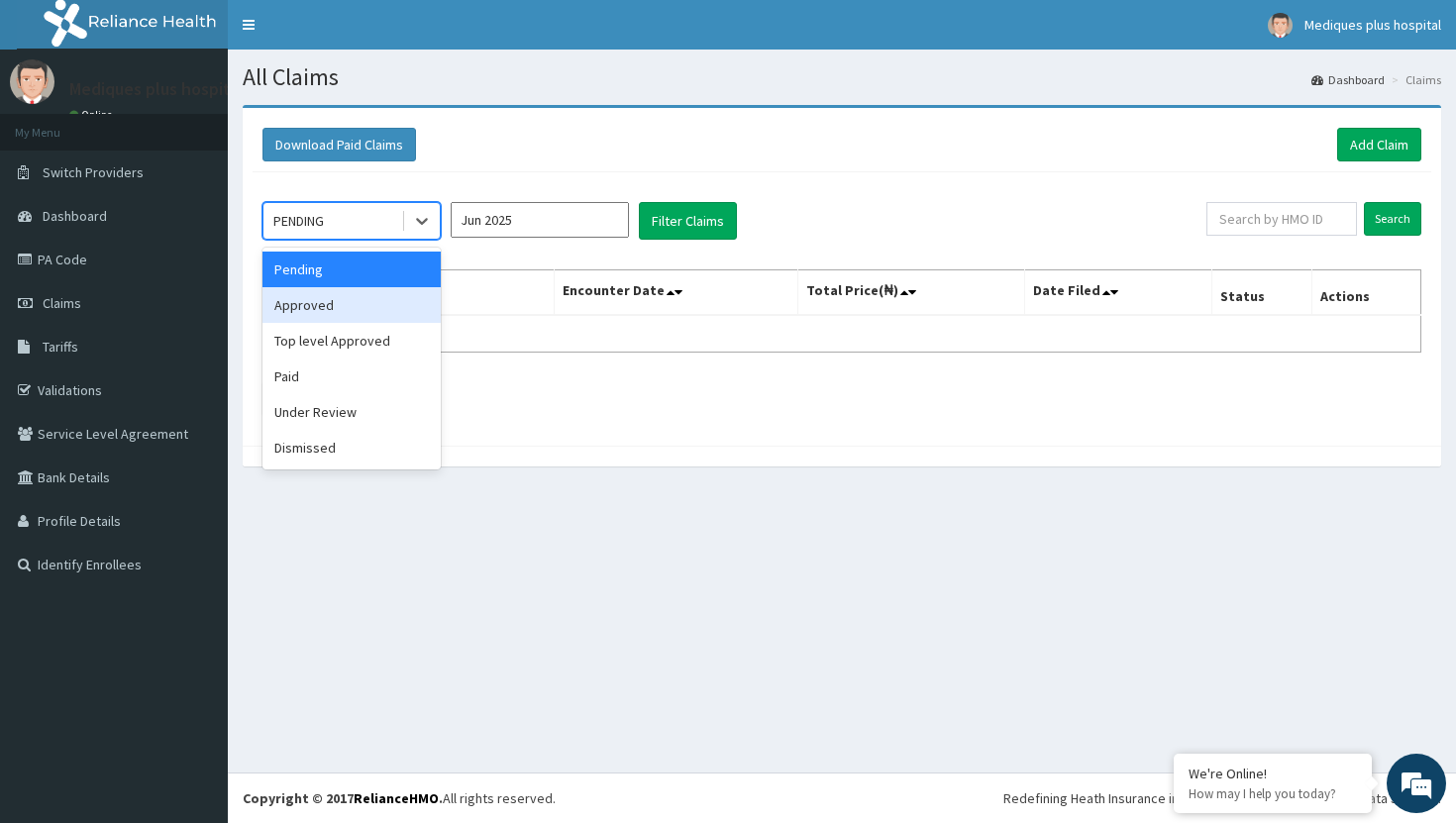 click on "Approved" at bounding box center (352, 305) 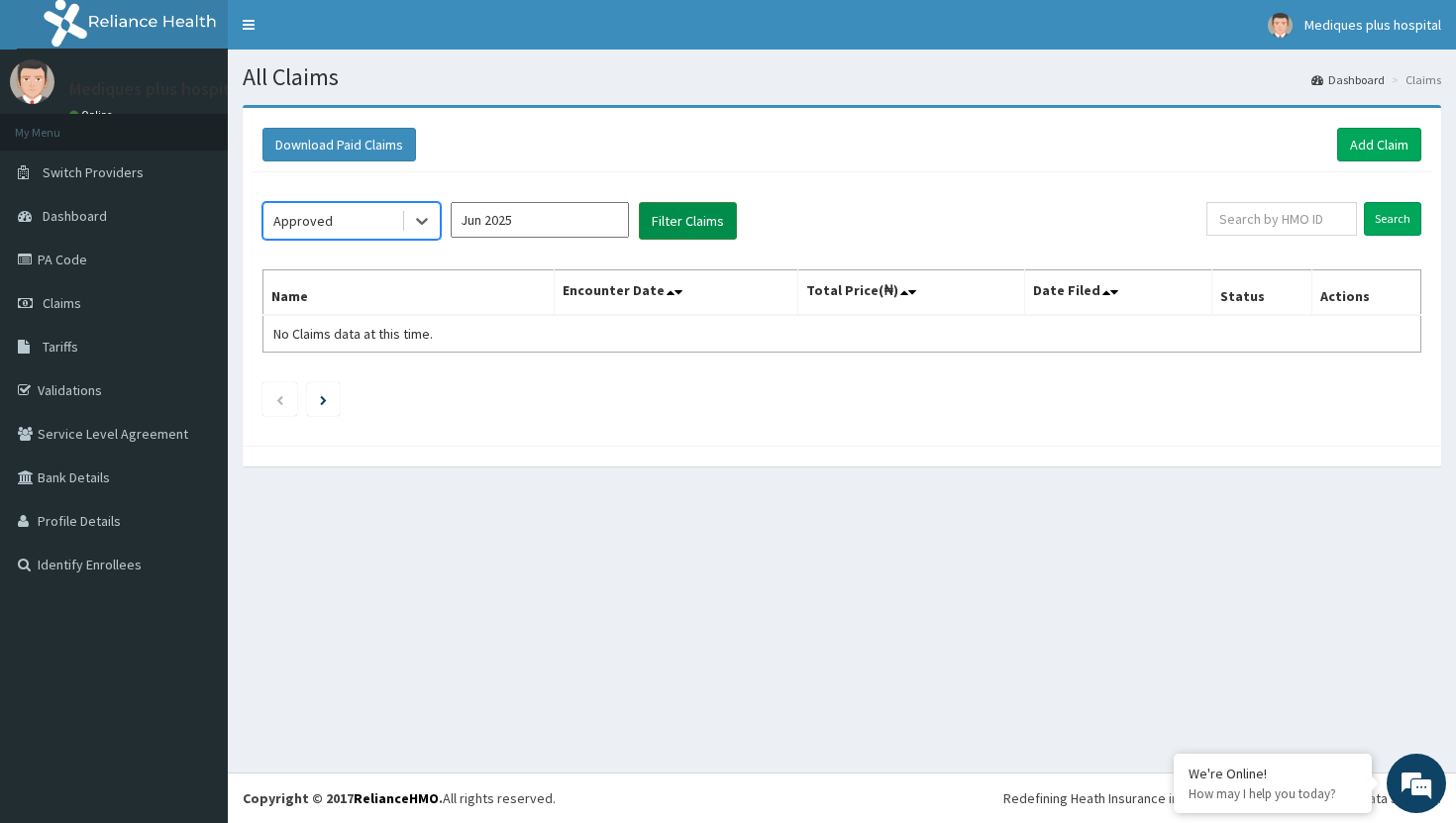 click on "Filter Claims" at bounding box center (687, 221) 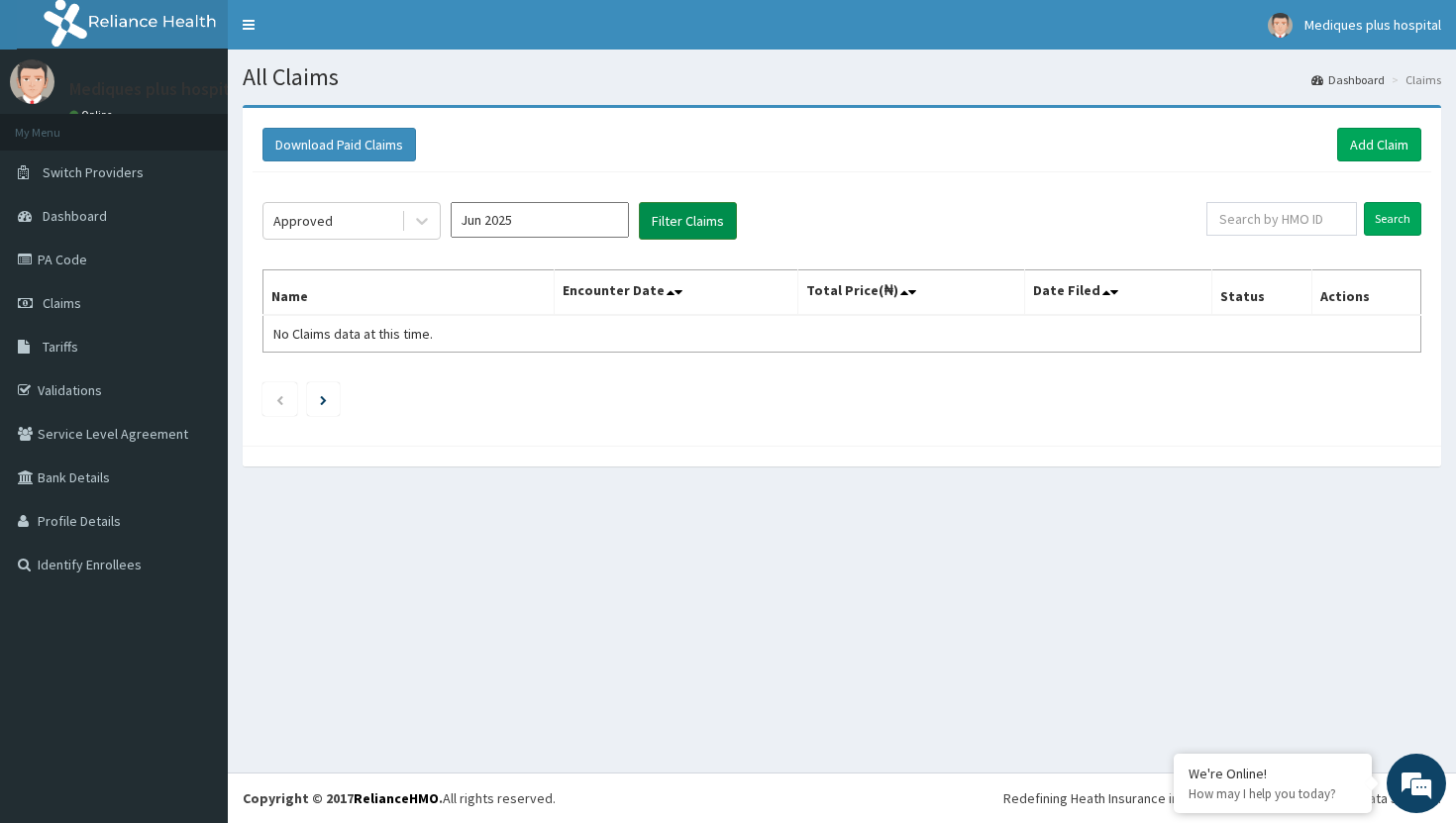 click on "Filter Claims" at bounding box center [687, 221] 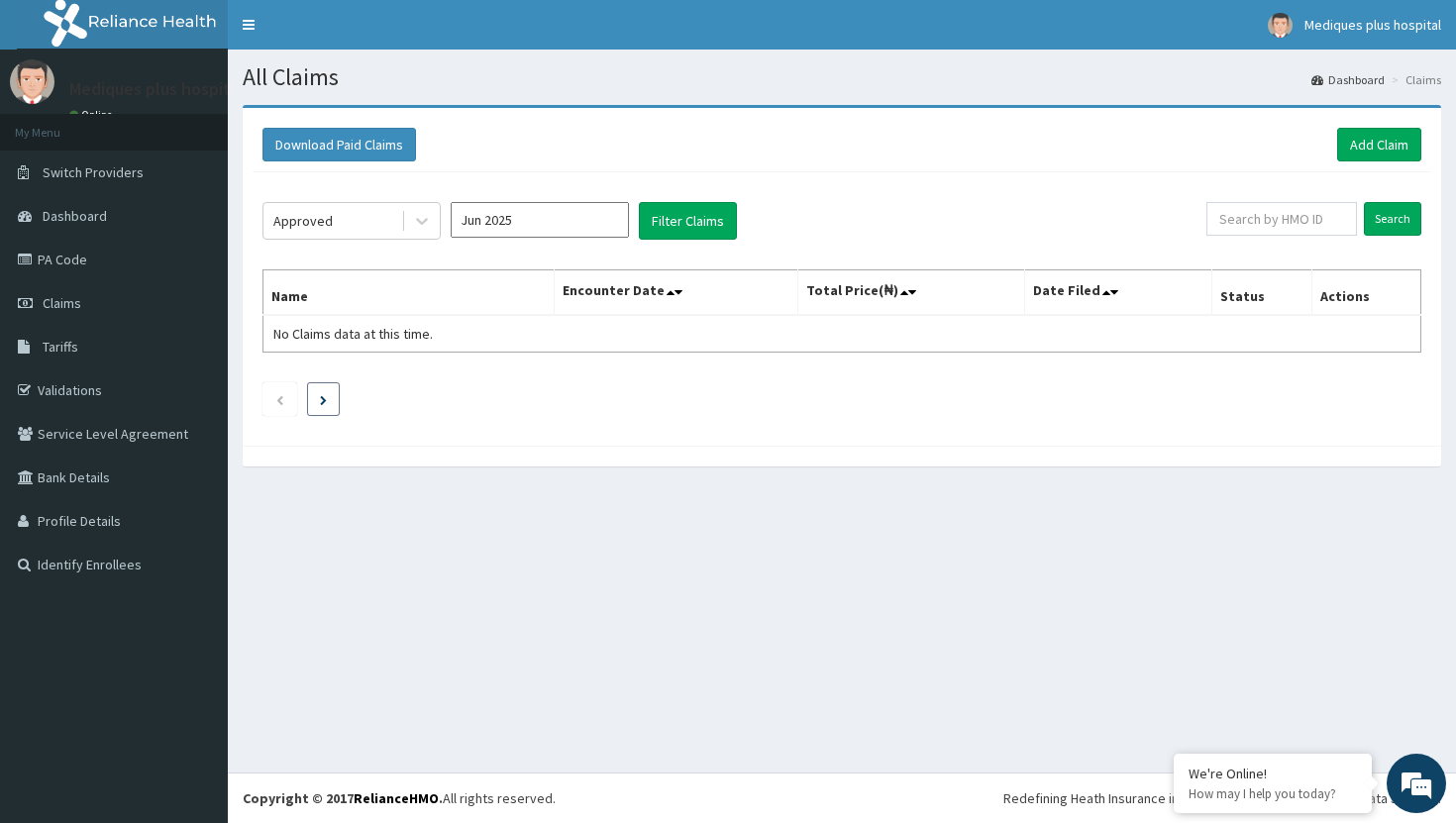click at bounding box center [323, 399] 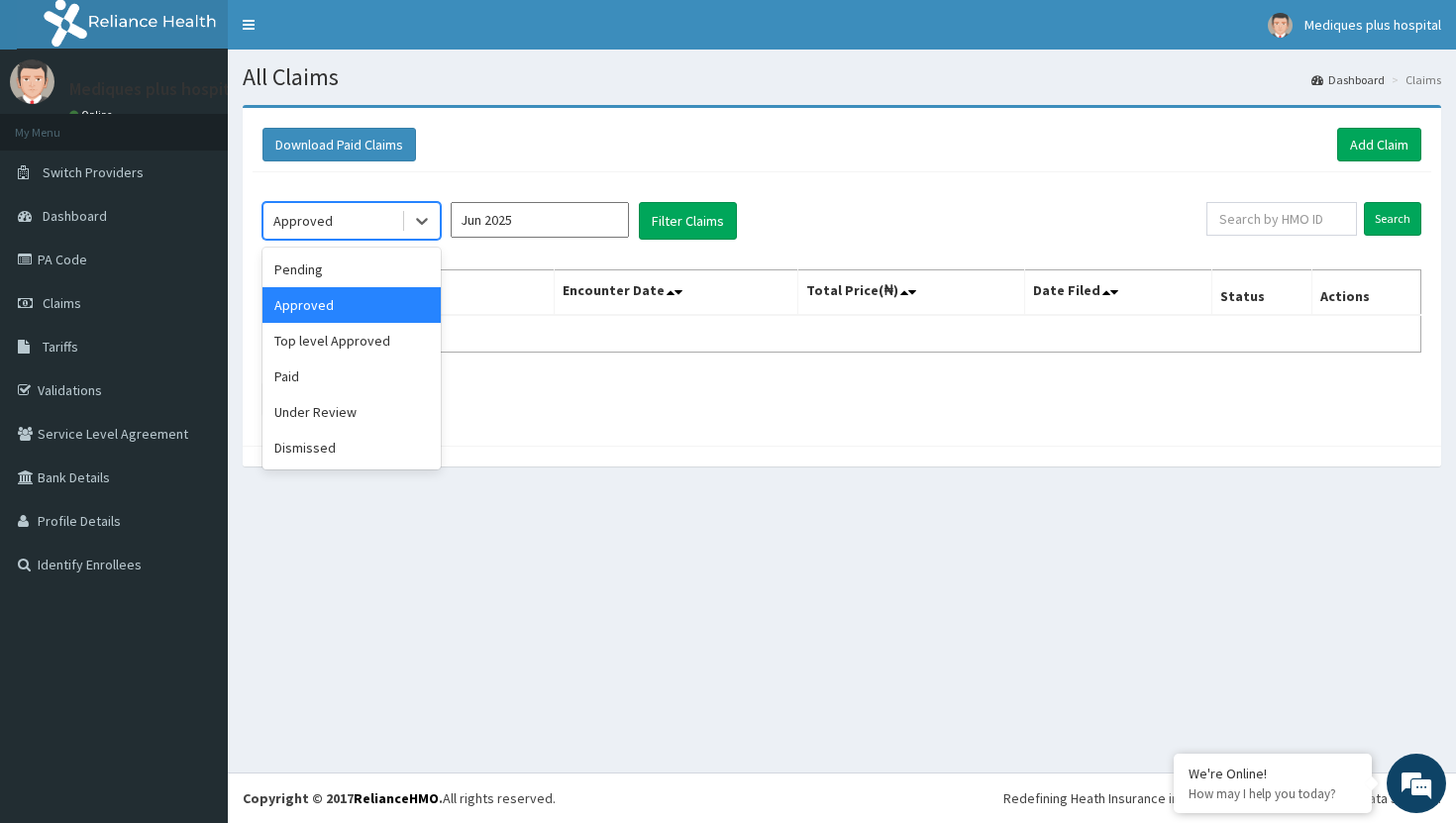 click on "Approved" at bounding box center [332, 221] 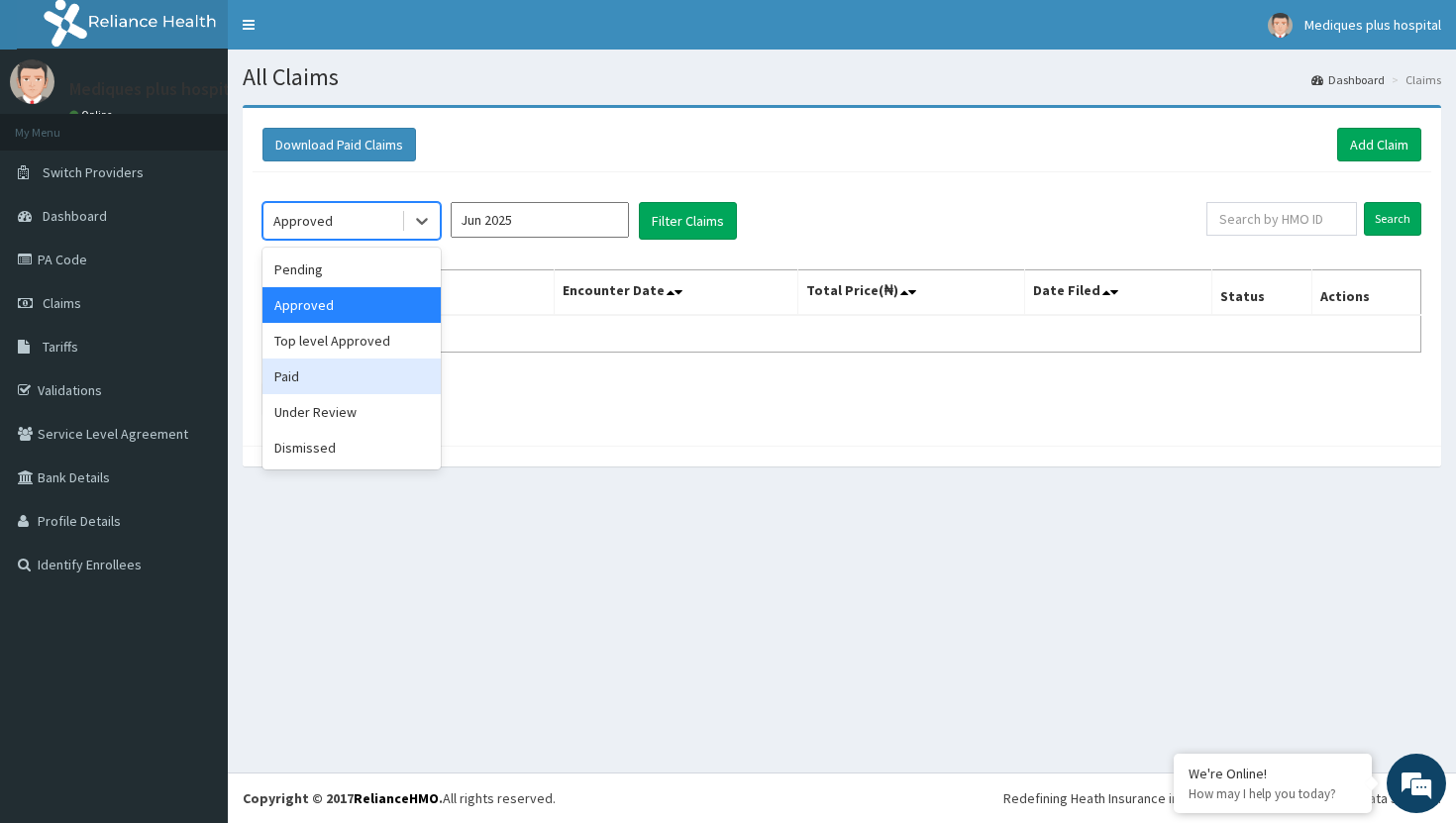 click on "Paid" at bounding box center (352, 376) 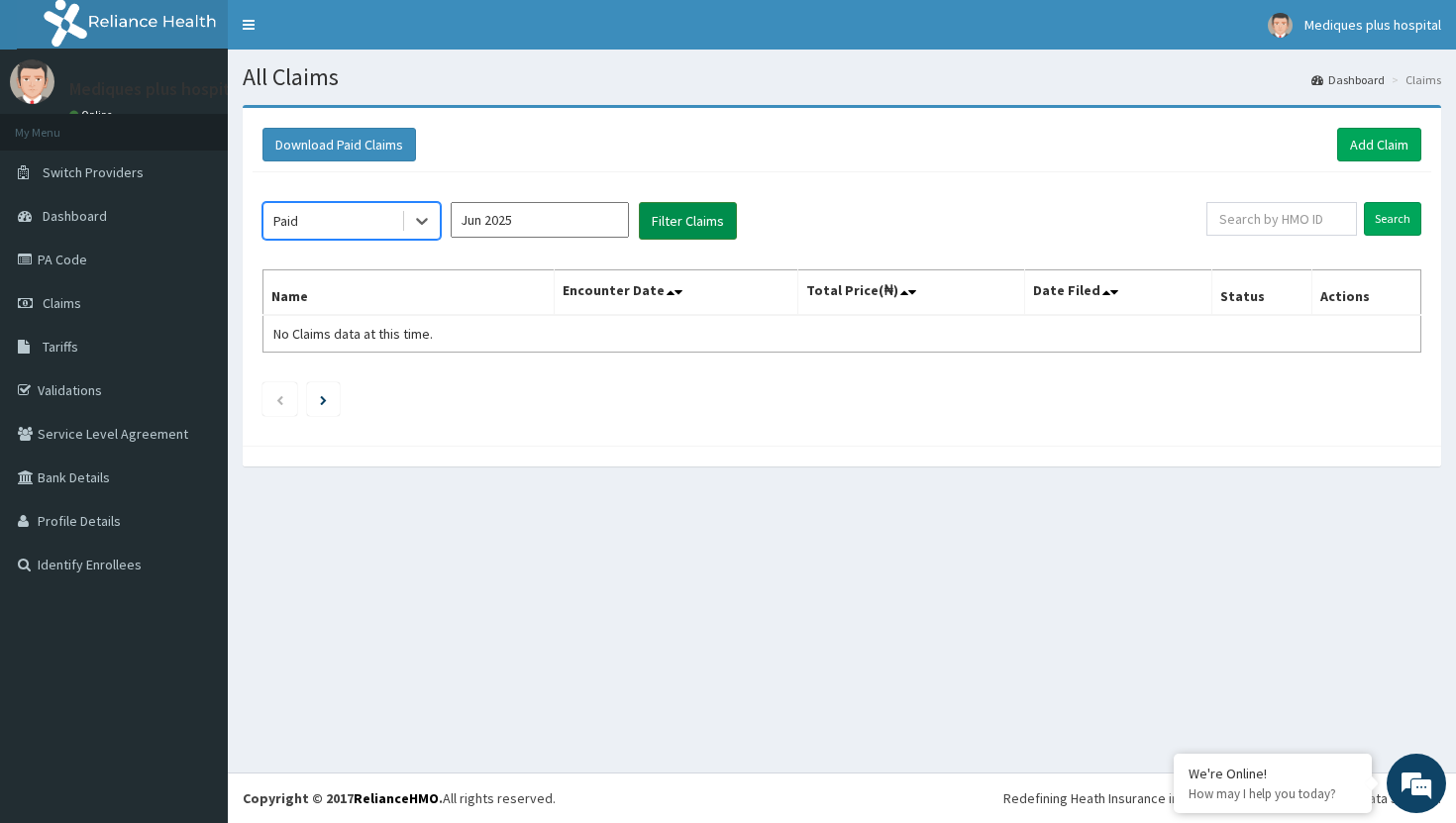 click on "Filter Claims" at bounding box center [687, 221] 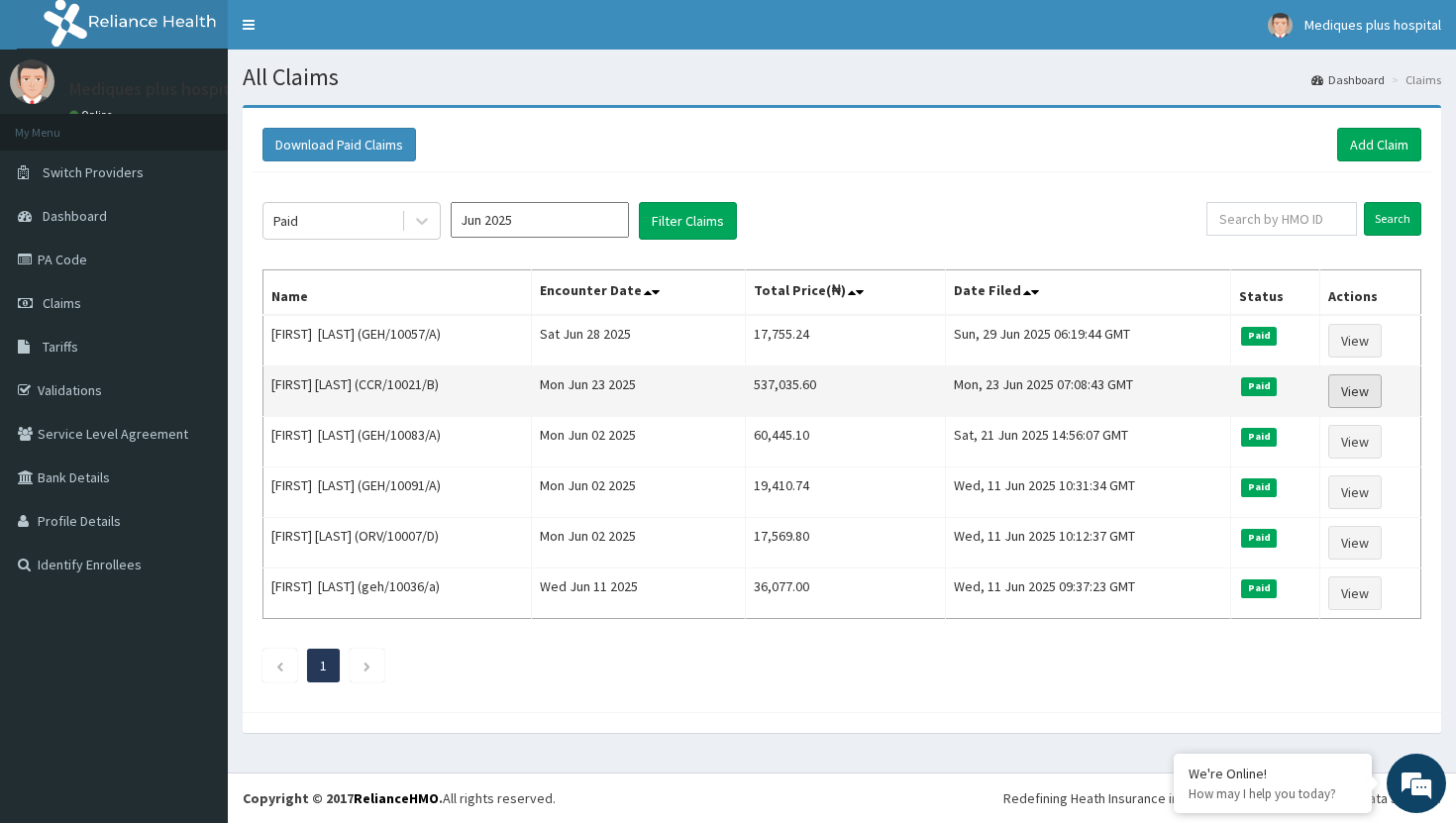 click on "View" at bounding box center [1355, 391] 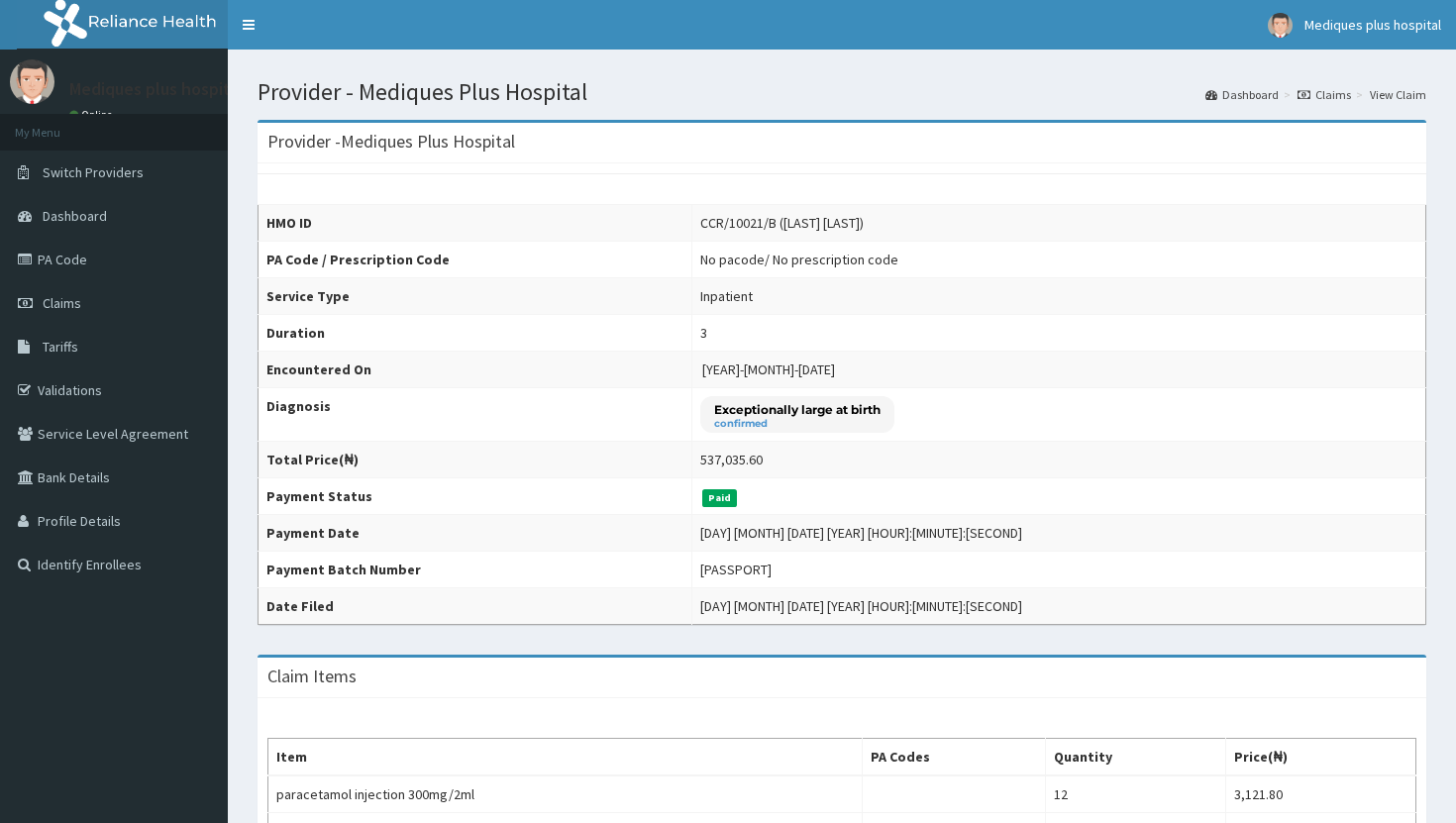 scroll, scrollTop: 0, scrollLeft: 0, axis: both 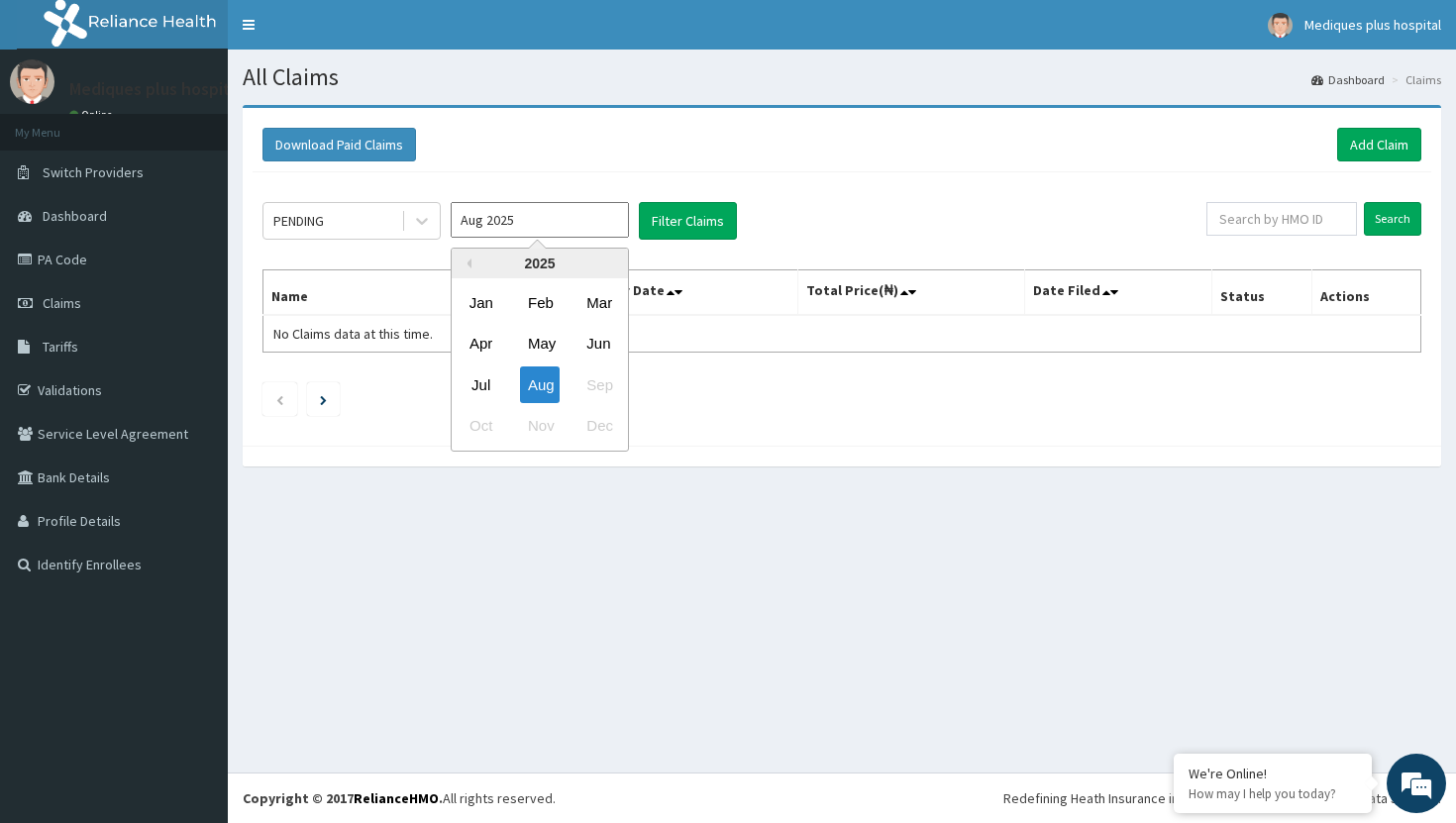 click on "Aug 2025" at bounding box center [540, 220] 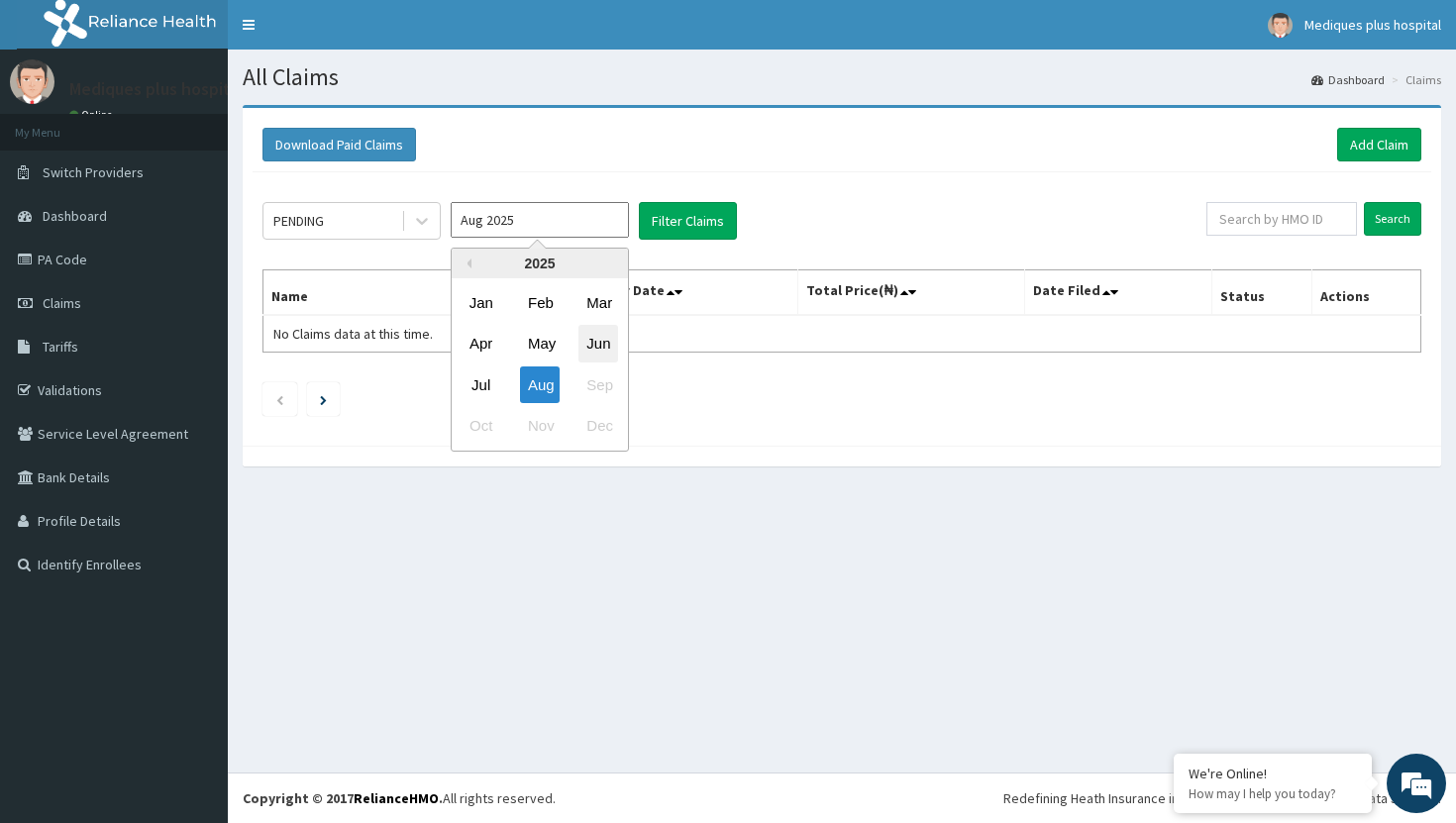 click on "Jun" at bounding box center (598, 344) 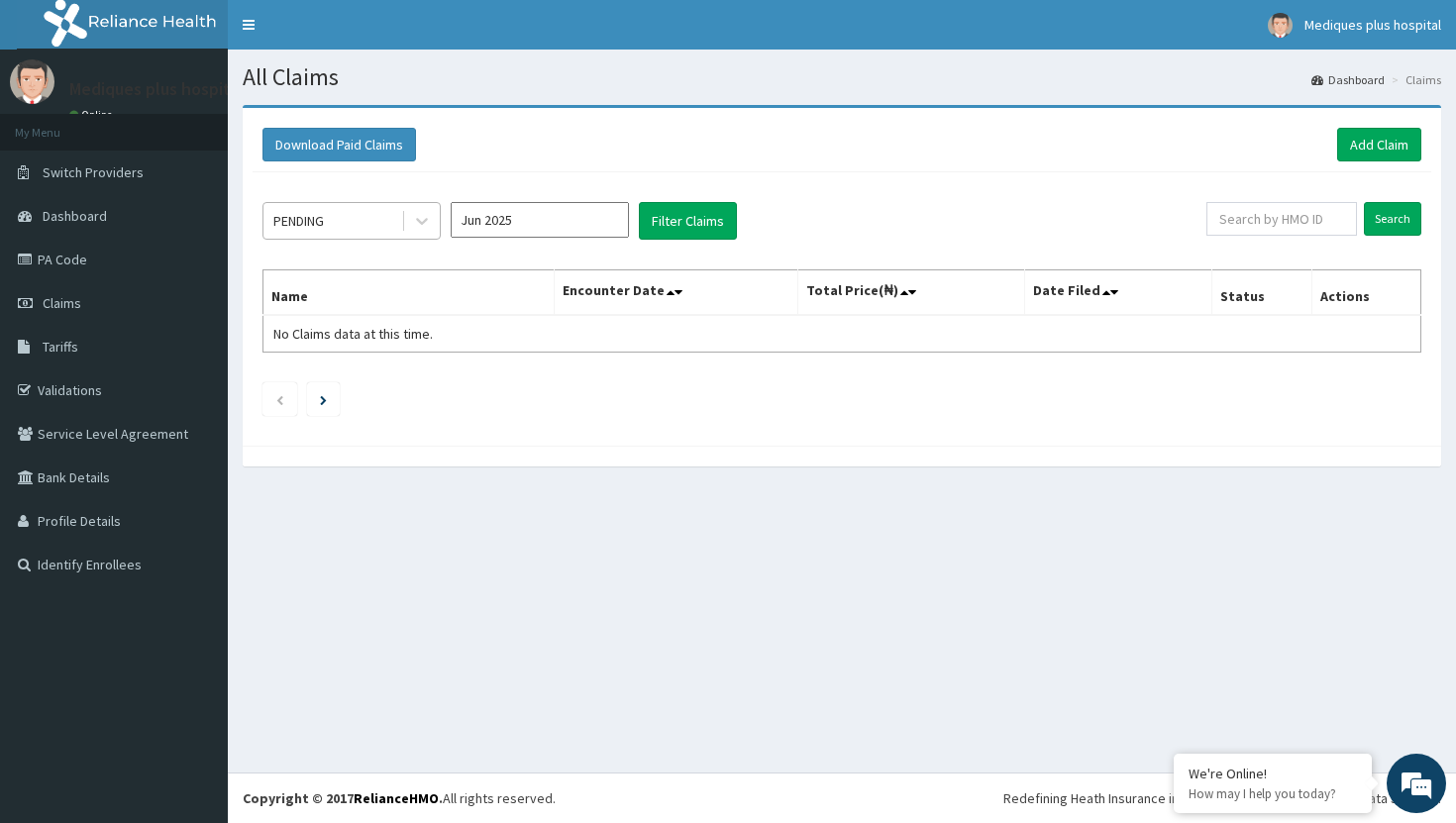 click on "PENDING" at bounding box center [332, 221] 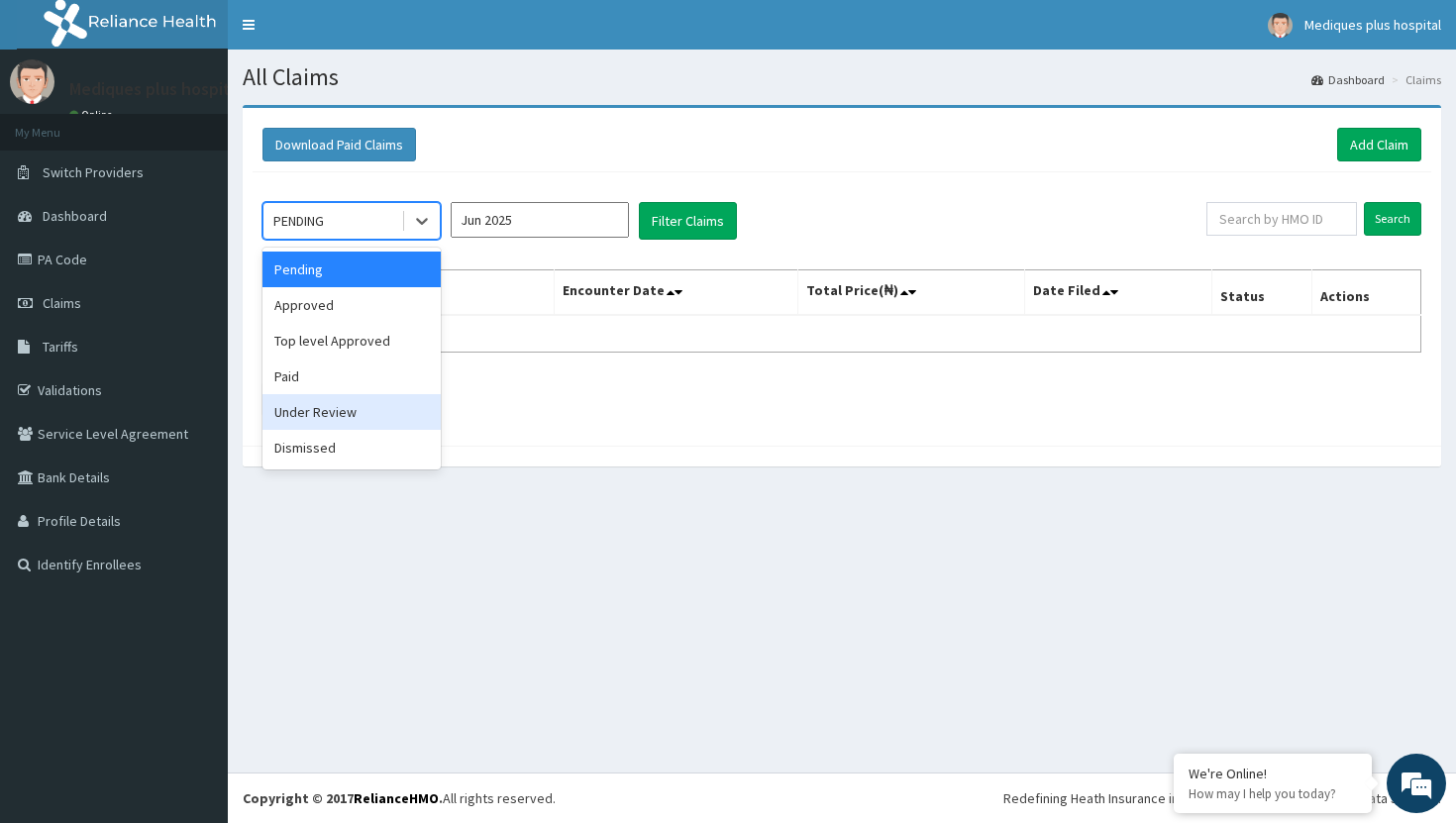 click on "Under Review" at bounding box center [352, 412] 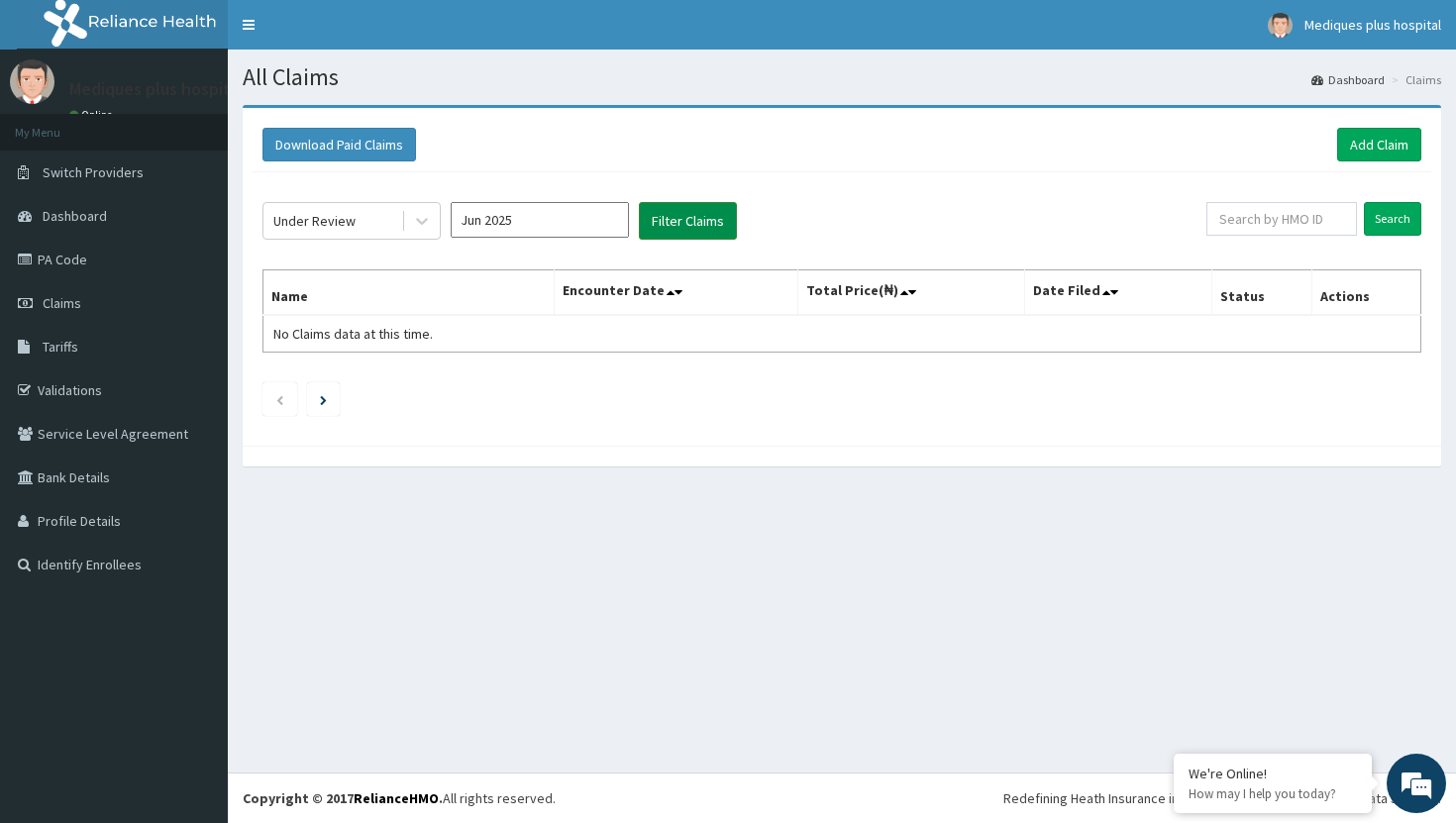 click on "Filter Claims" at bounding box center [687, 221] 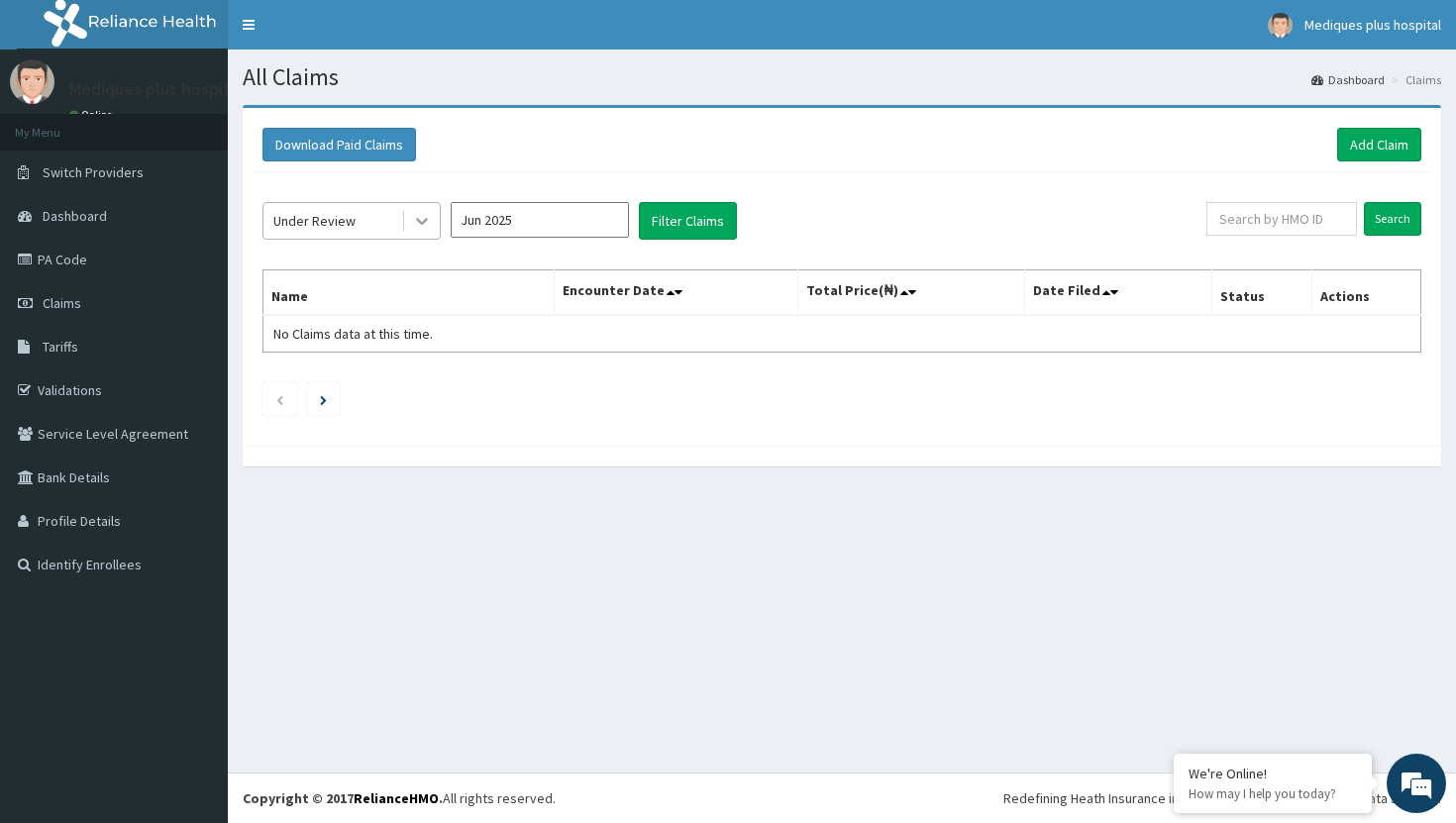 click 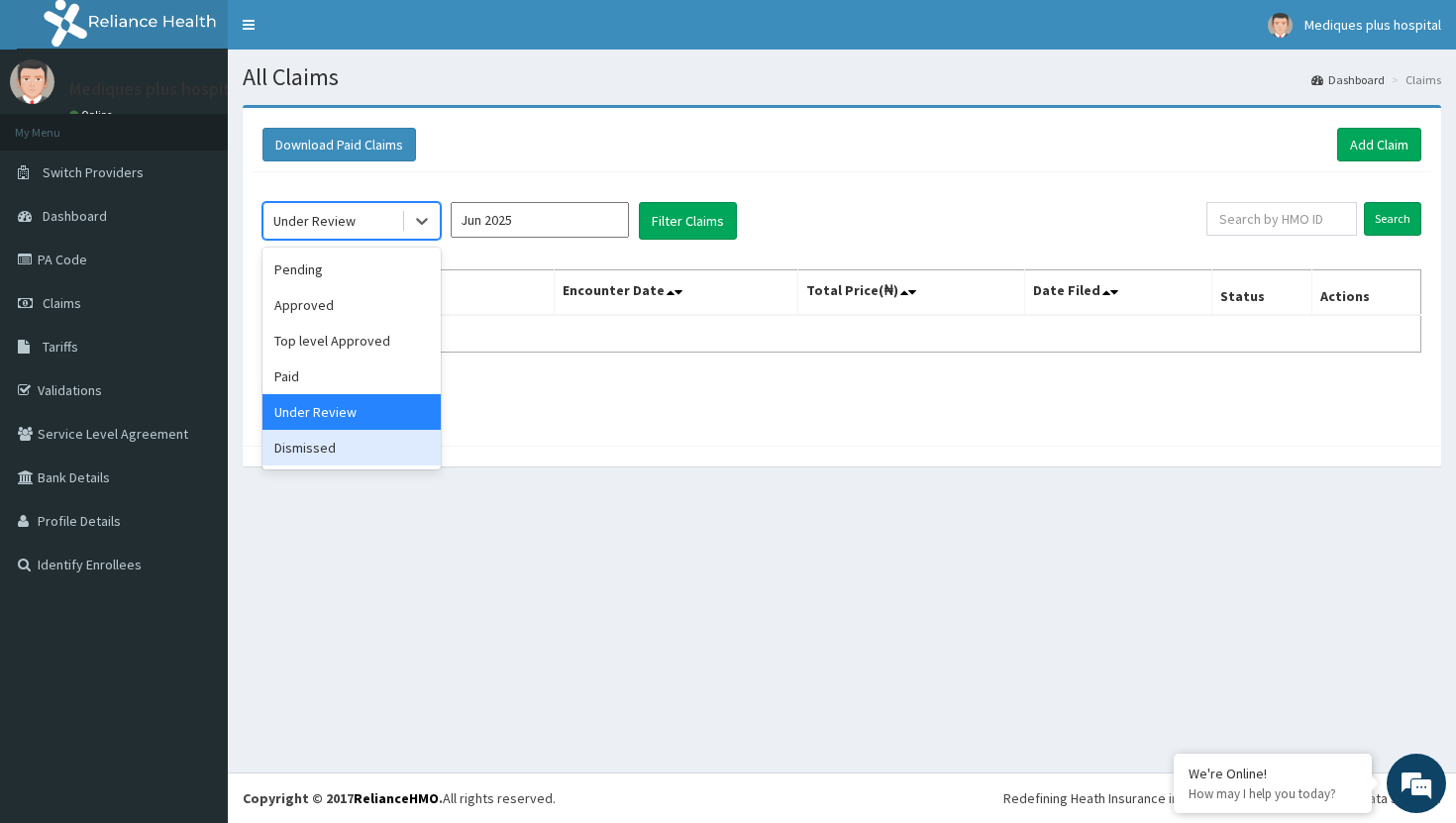click on "Dismissed" at bounding box center (352, 448) 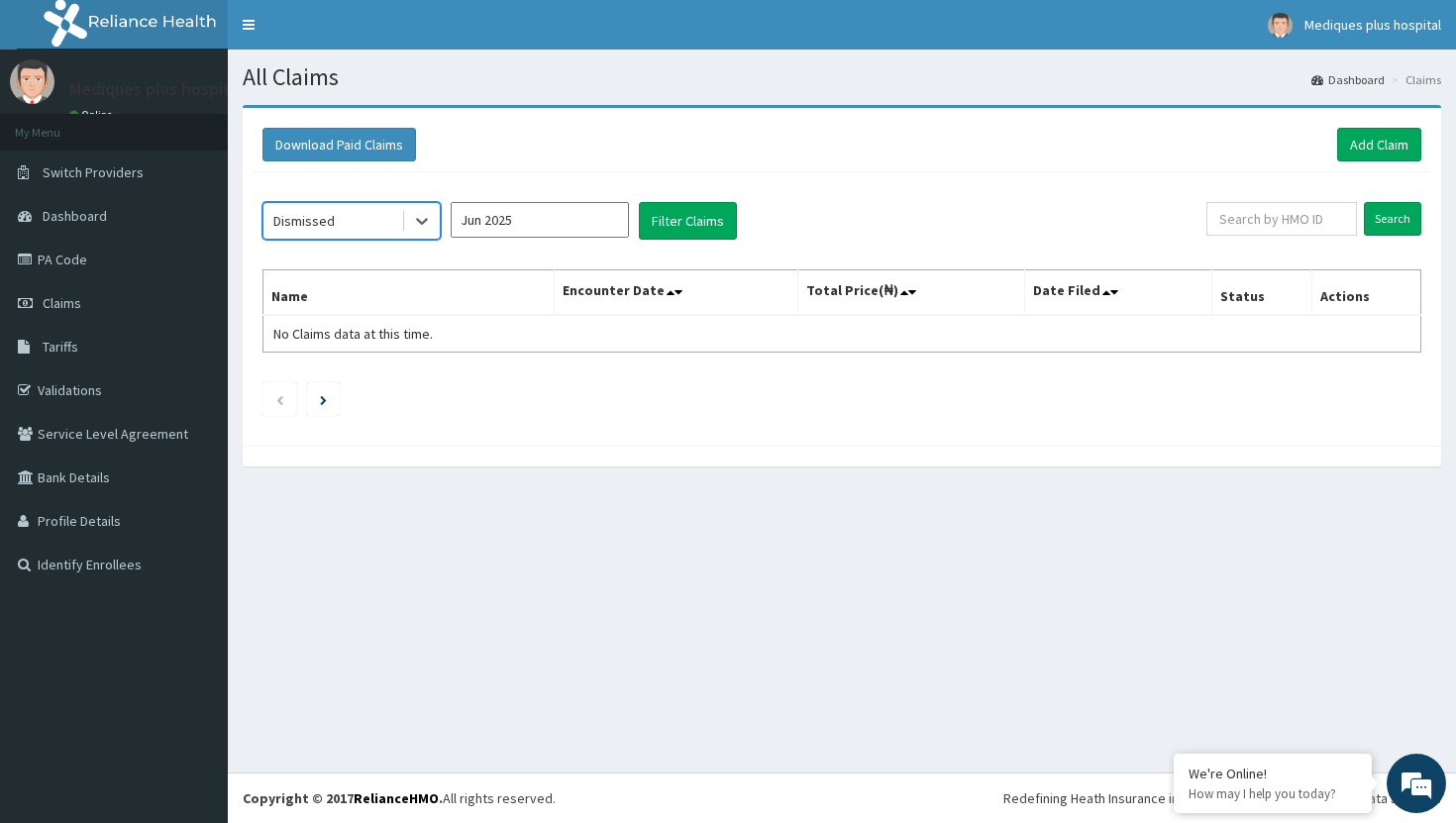 scroll, scrollTop: 0, scrollLeft: 0, axis: both 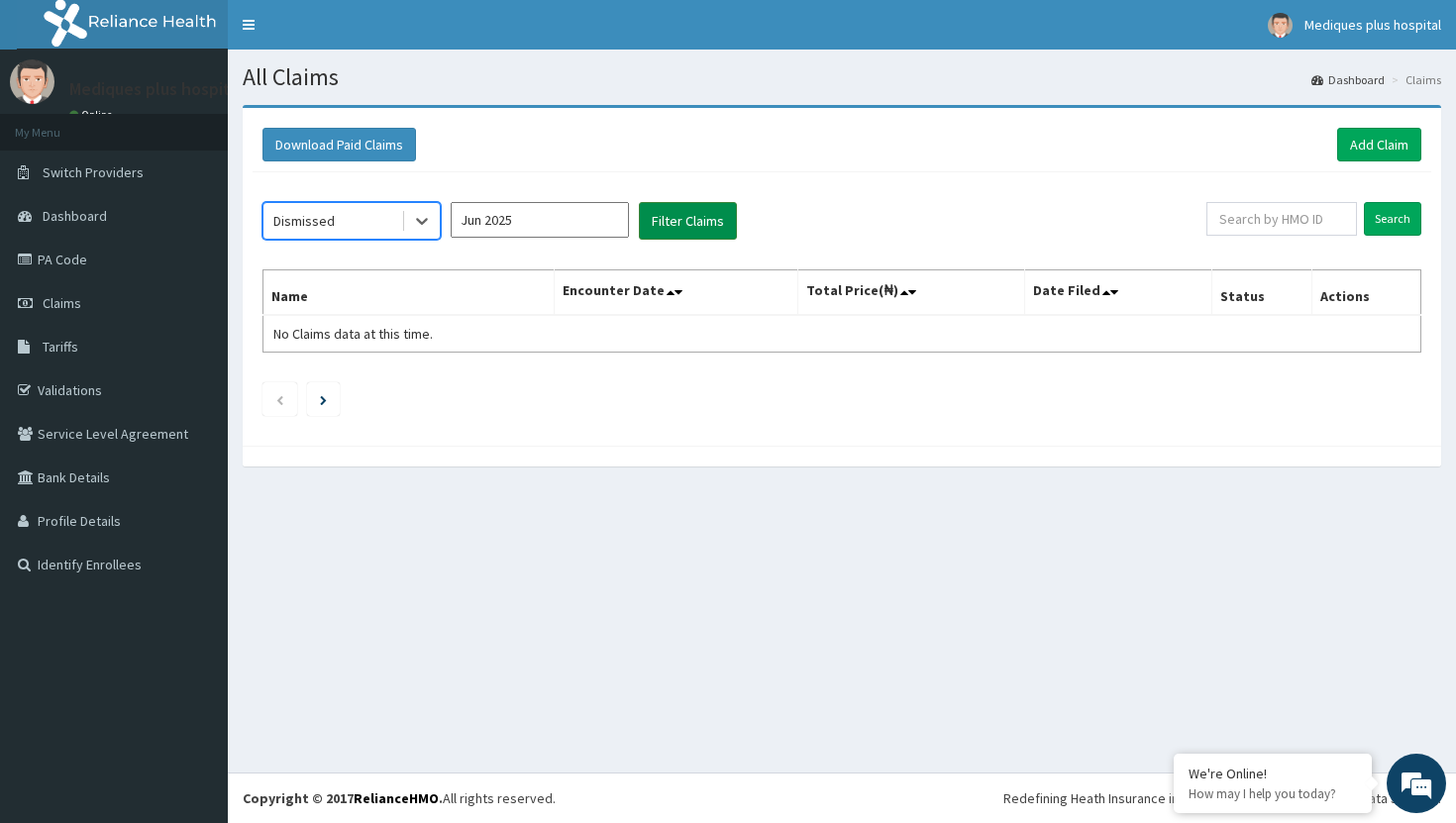 click on "Filter Claims" at bounding box center [687, 221] 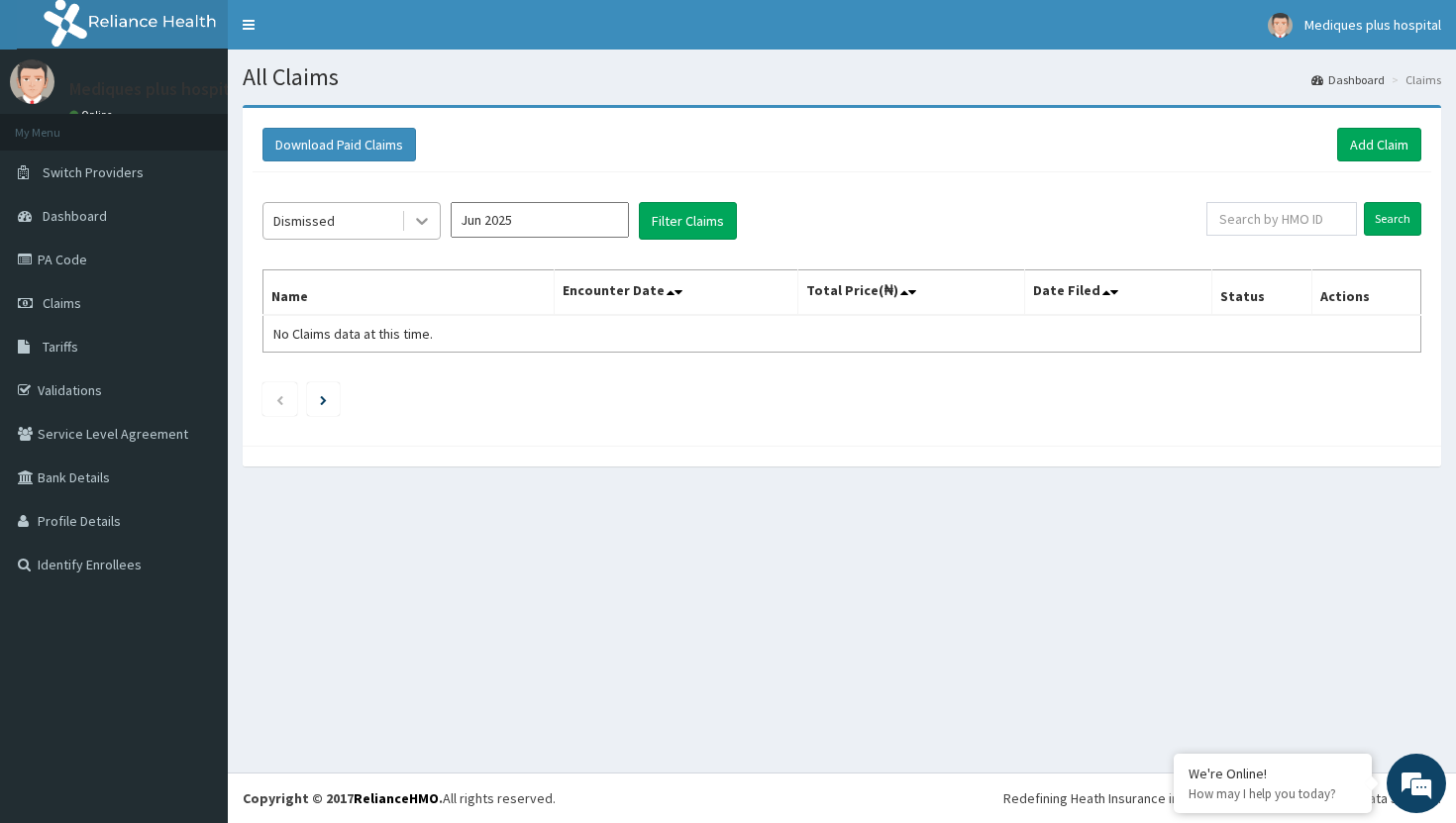 click at bounding box center (422, 221) 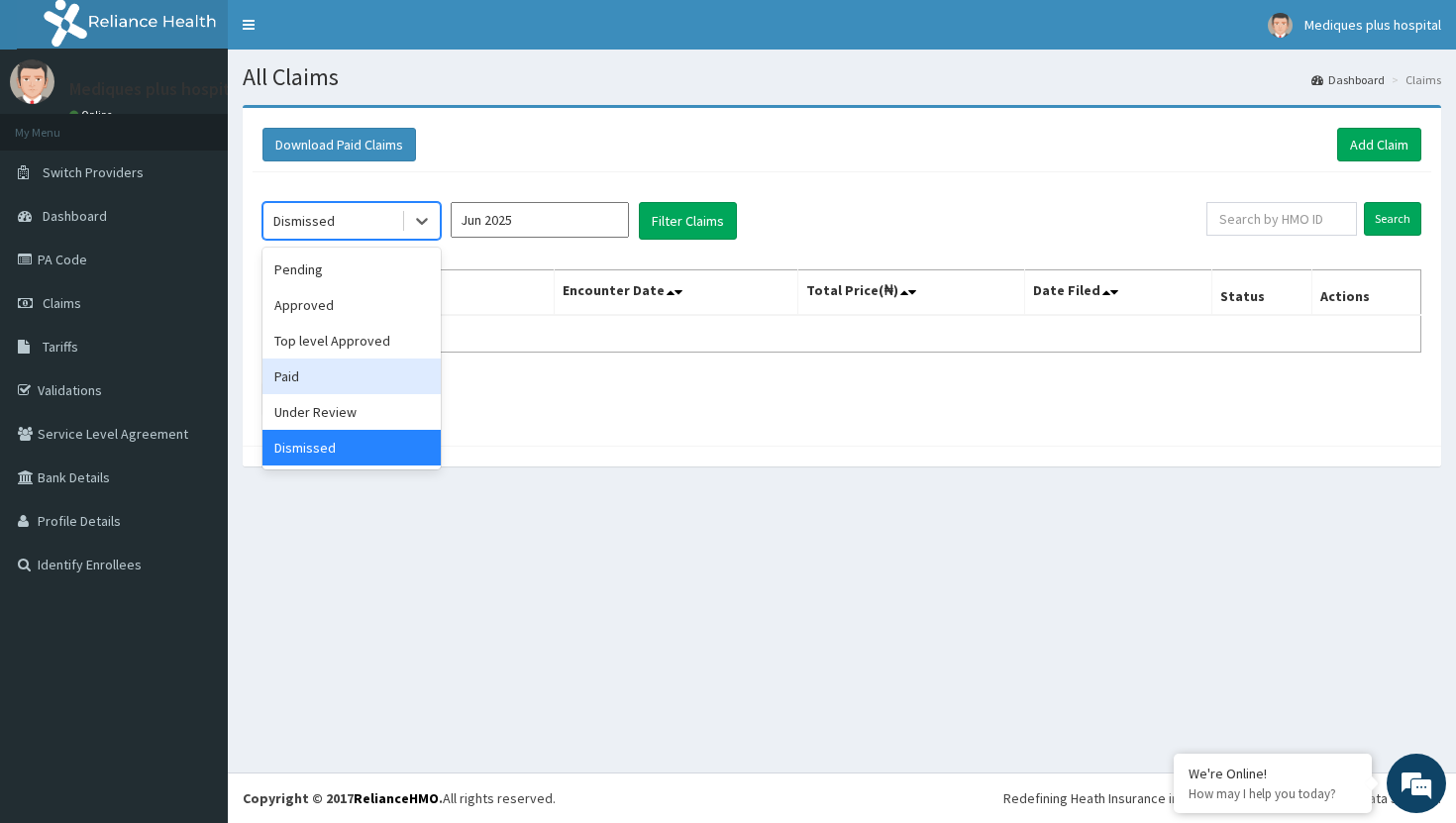 click on "Paid" at bounding box center (352, 376) 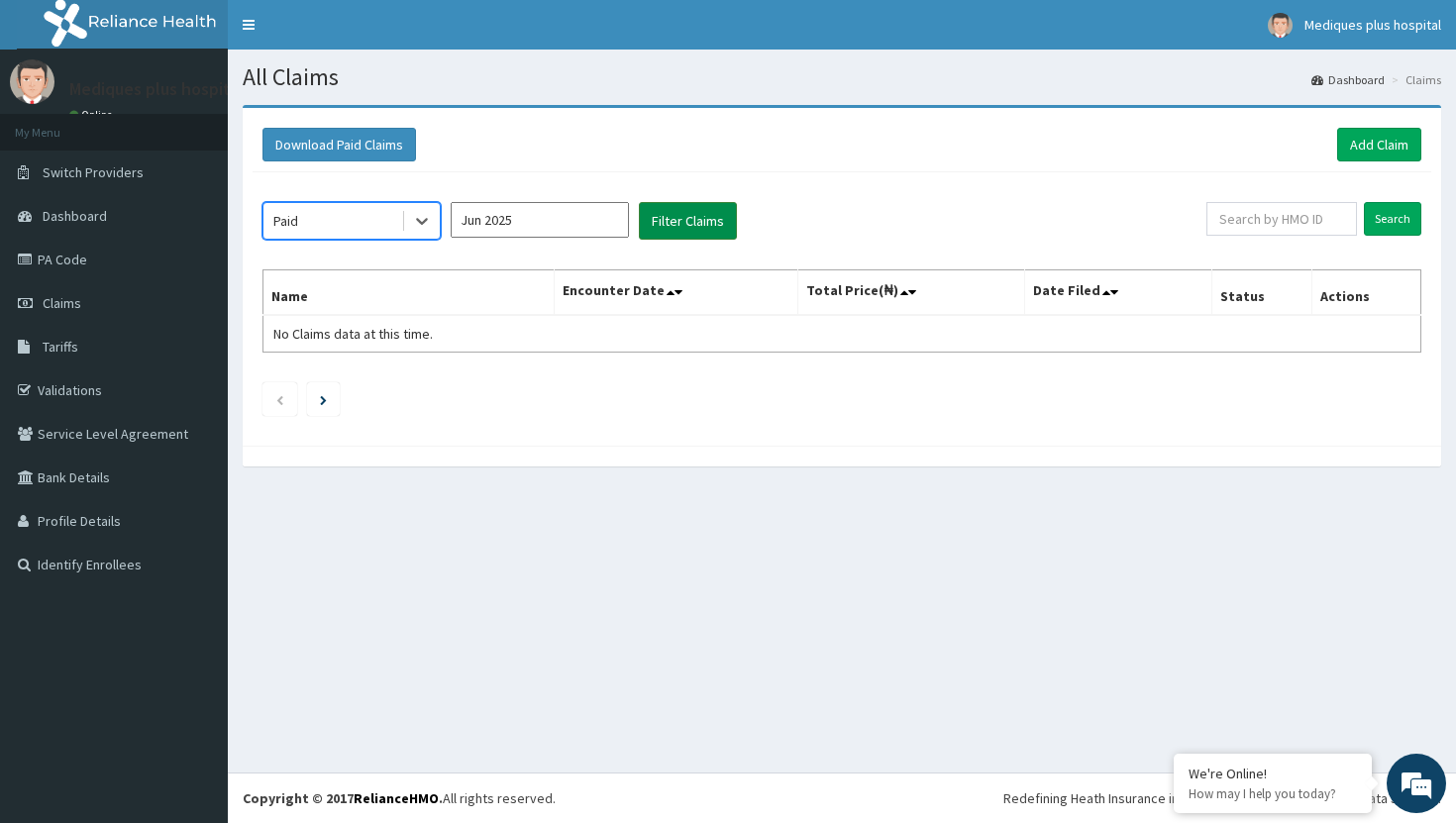 click on "Filter Claims" at bounding box center (687, 221) 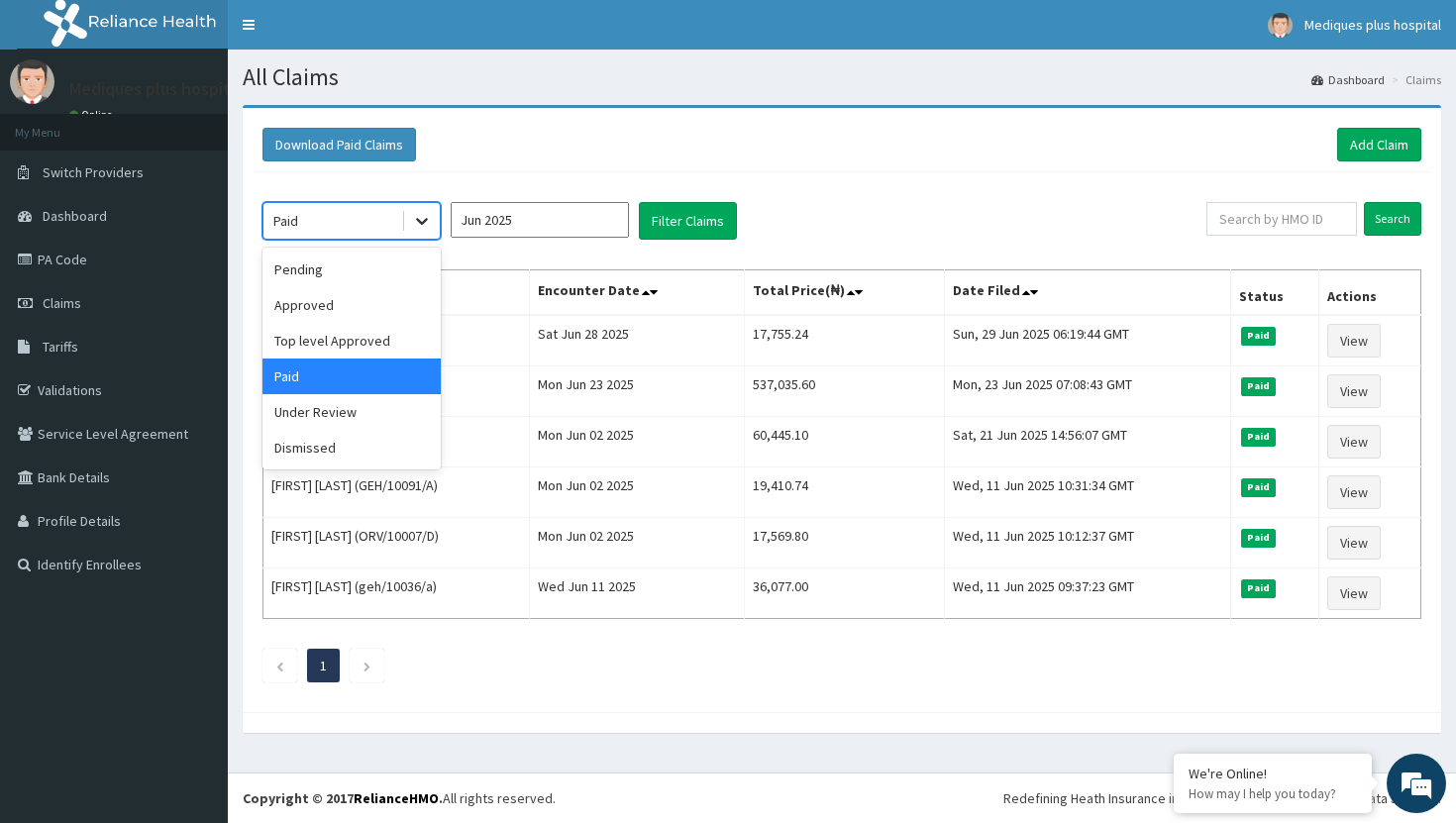 click 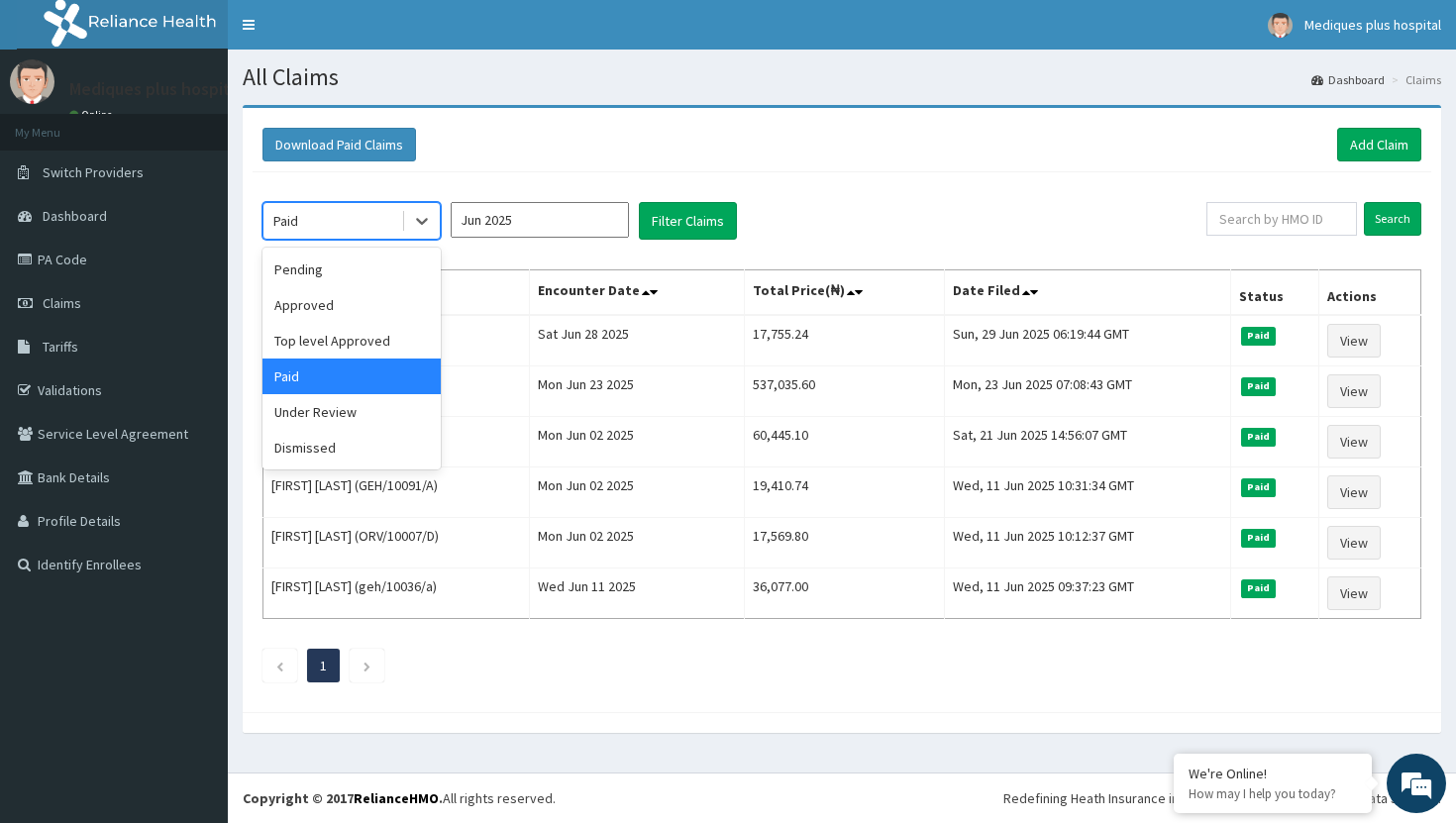 click on "Jun 2025" at bounding box center [540, 220] 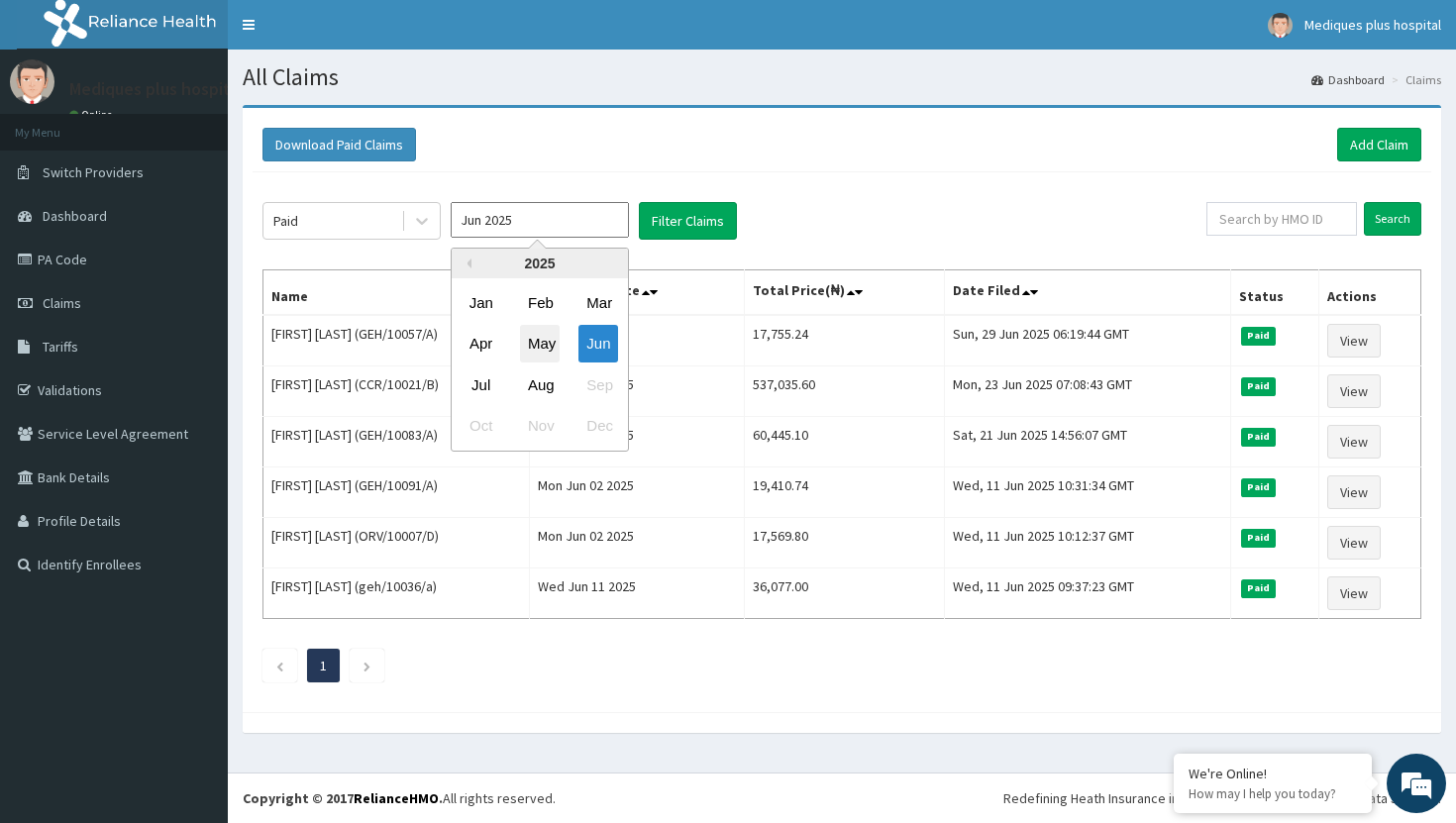 click on "May" at bounding box center (540, 344) 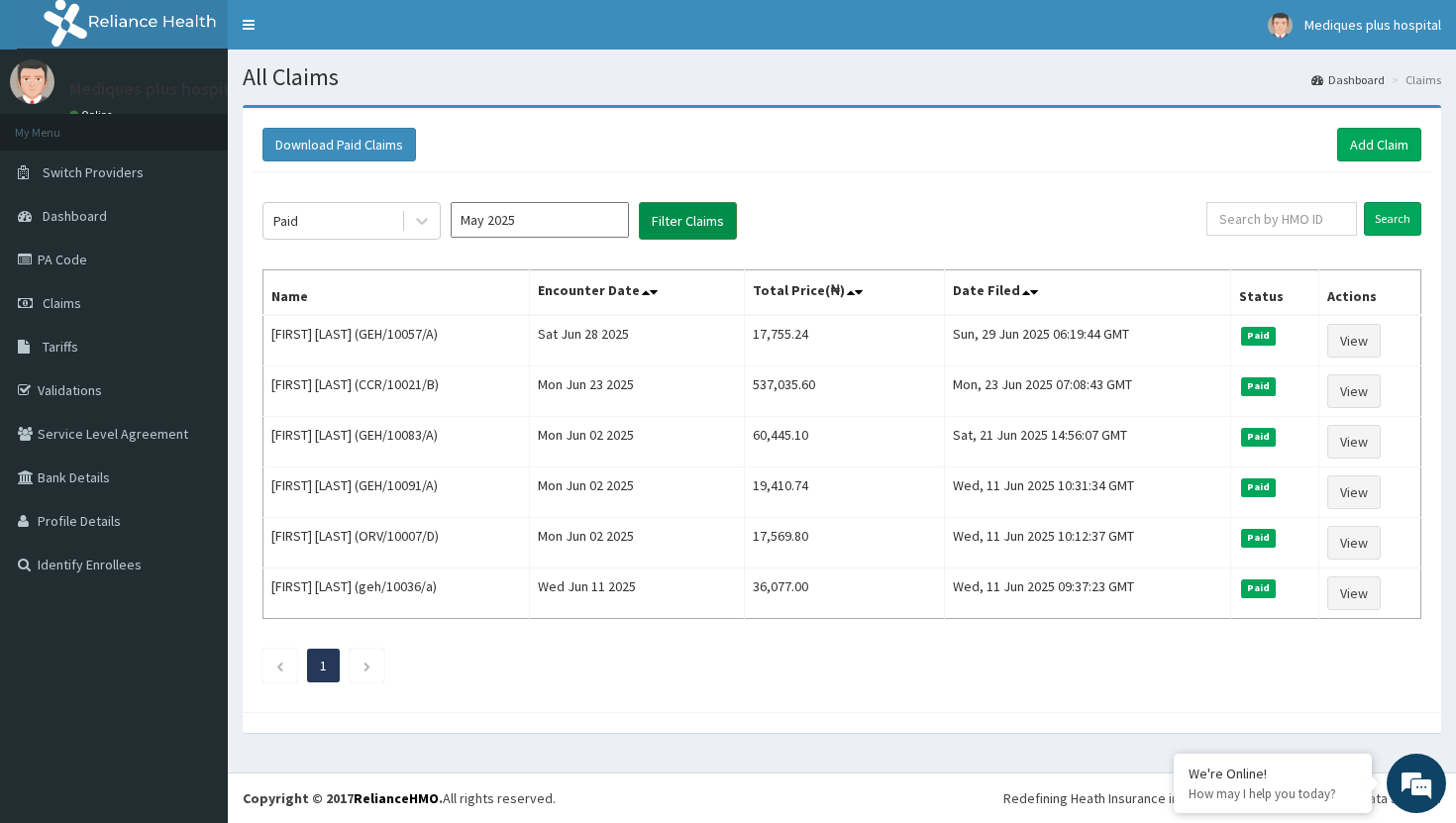 click on "Filter Claims" at bounding box center (687, 221) 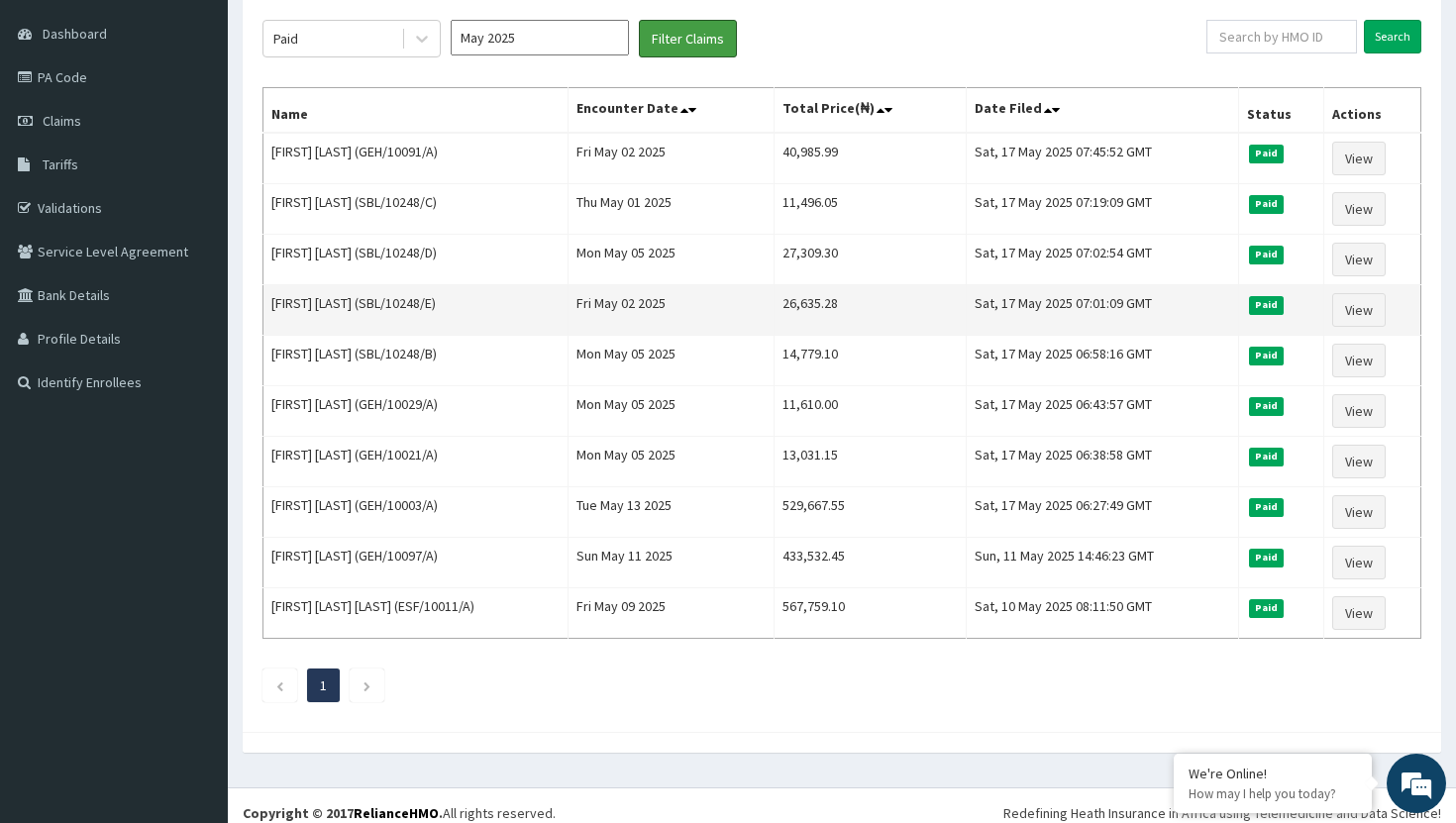scroll, scrollTop: 181, scrollLeft: 0, axis: vertical 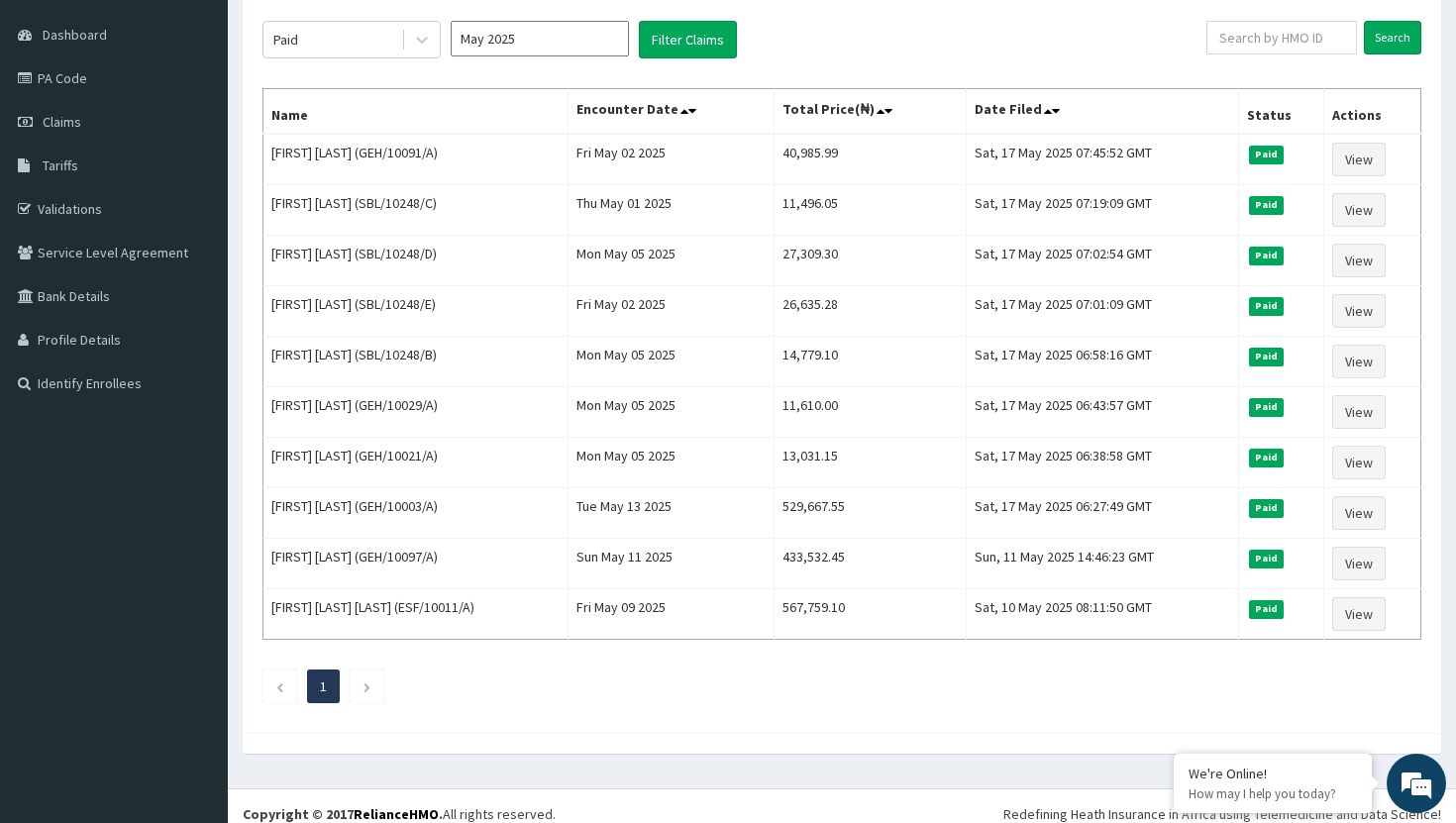 click on "May 2025" at bounding box center (540, 39) 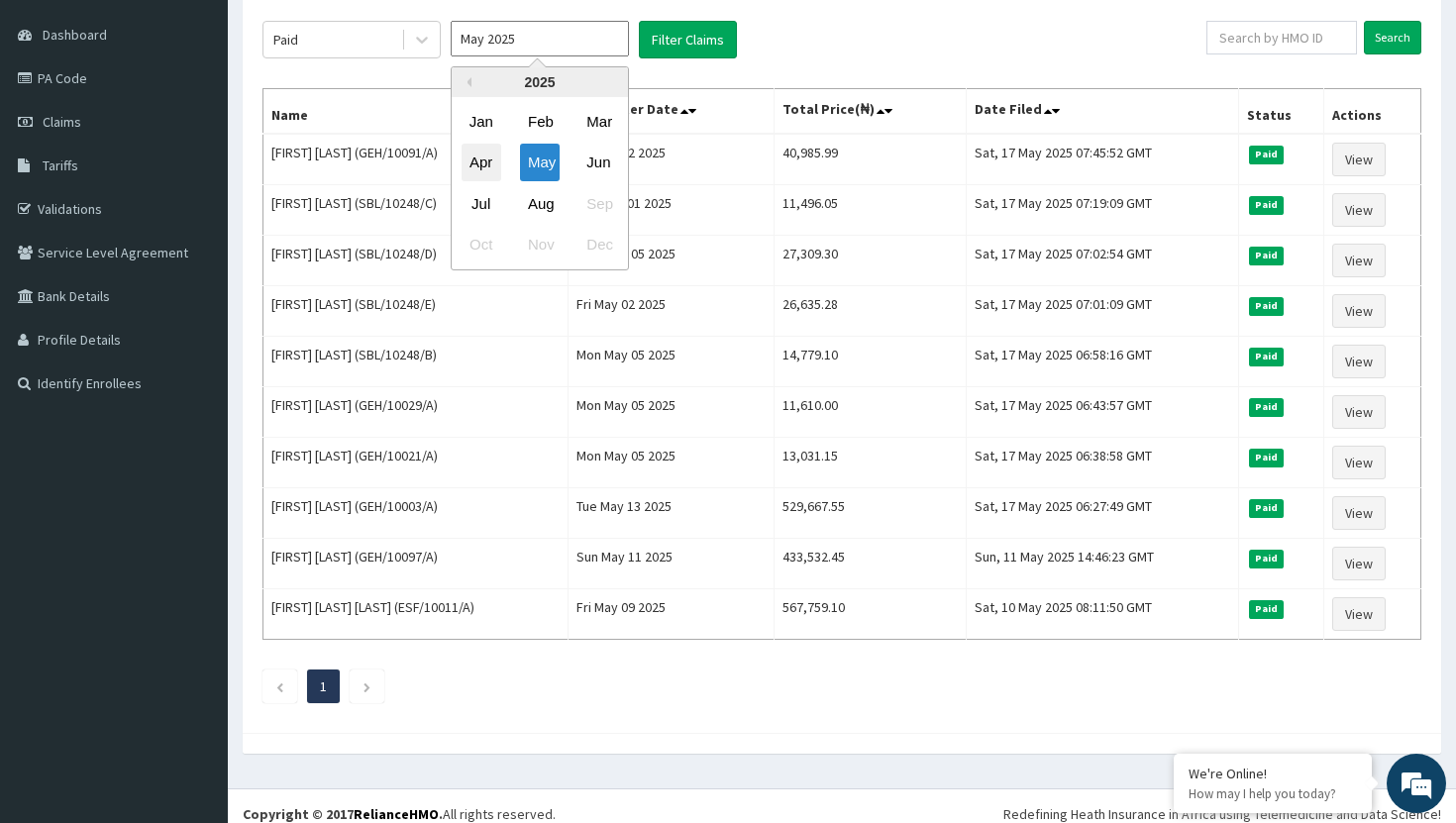 click on "Apr" at bounding box center (481, 162) 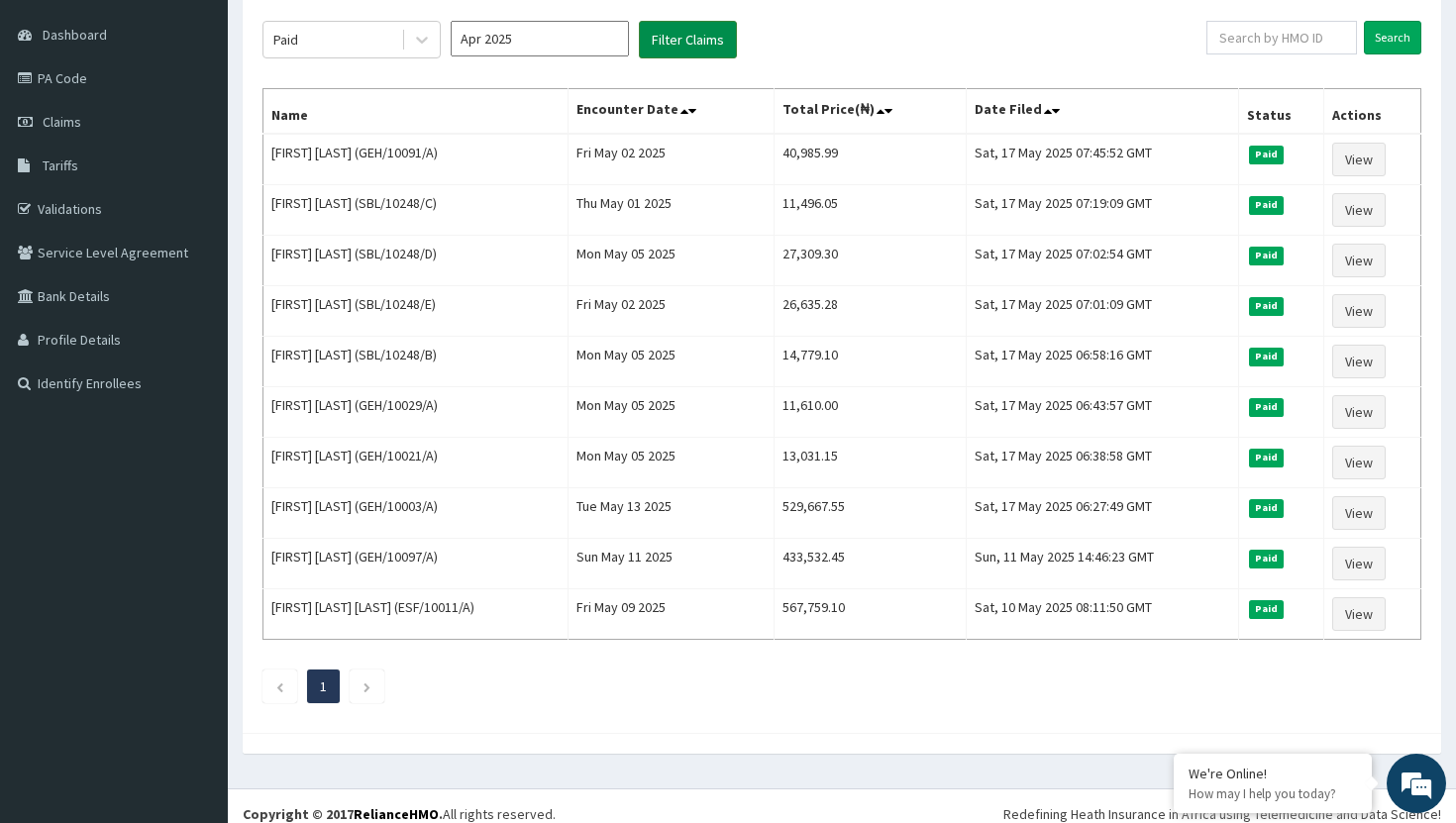 click on "Filter Claims" at bounding box center [687, 40] 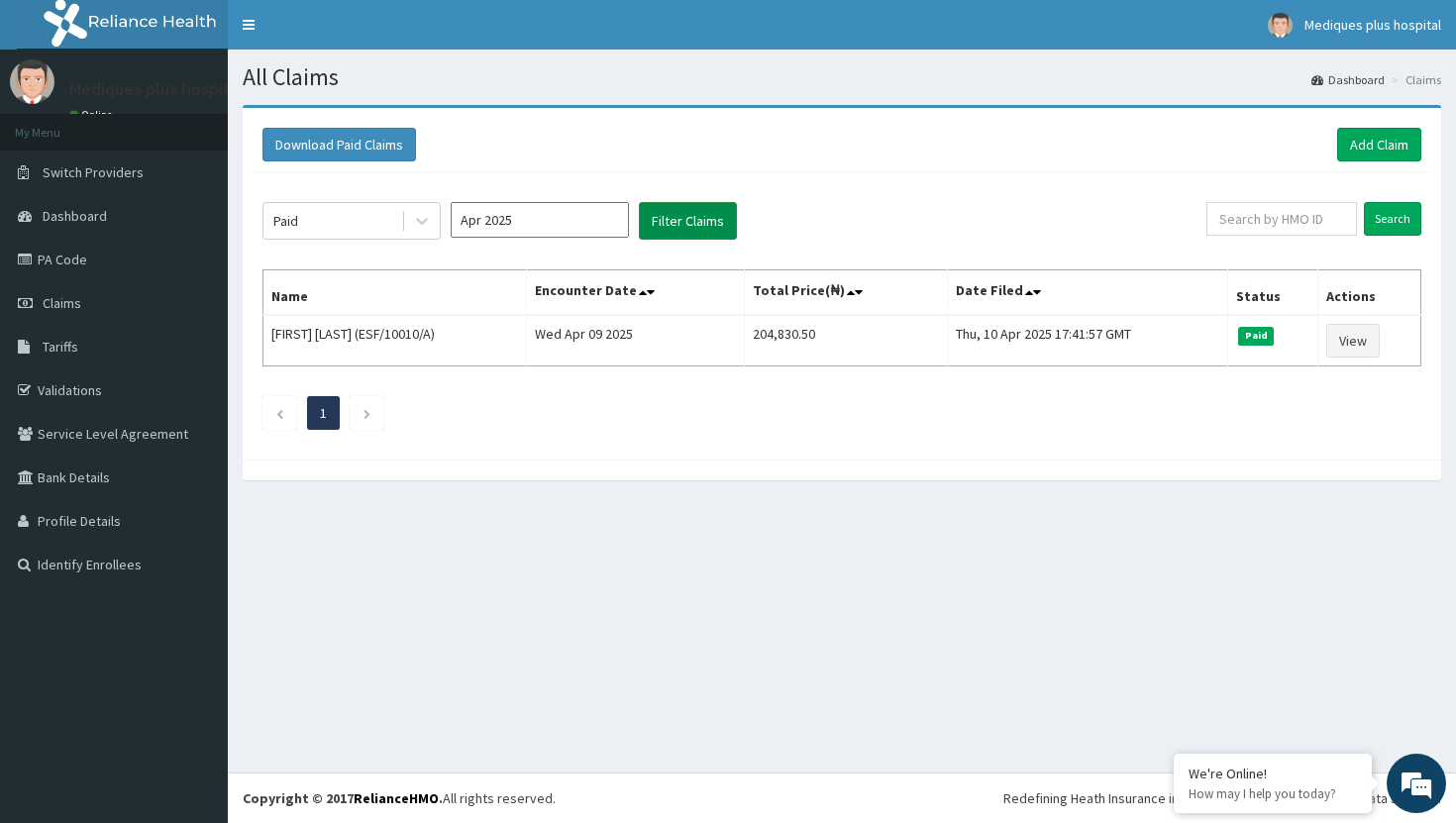 scroll, scrollTop: 0, scrollLeft: 0, axis: both 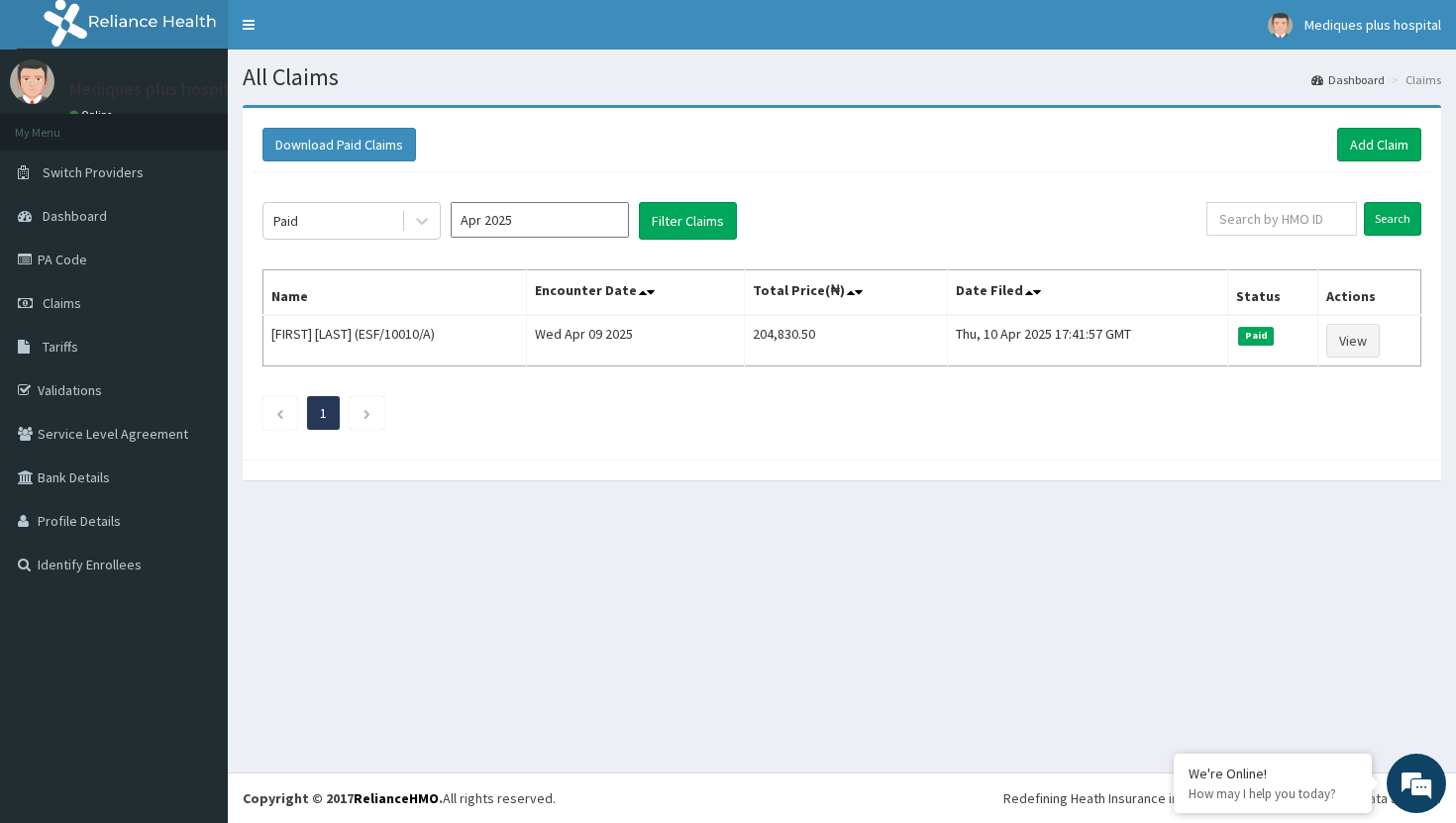 click on "Apr 2025" at bounding box center (540, 220) 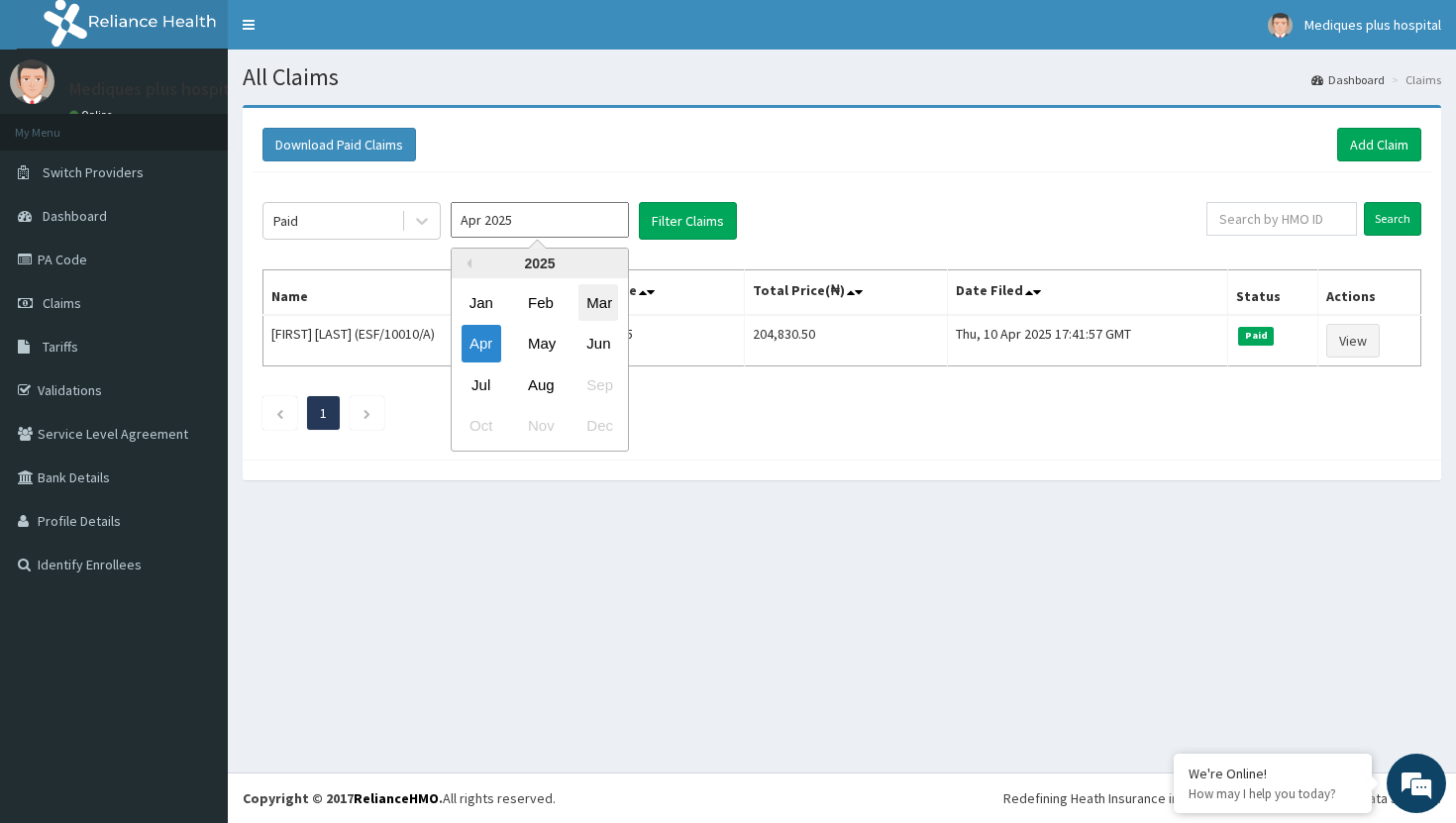 click on "Mar" at bounding box center [598, 302] 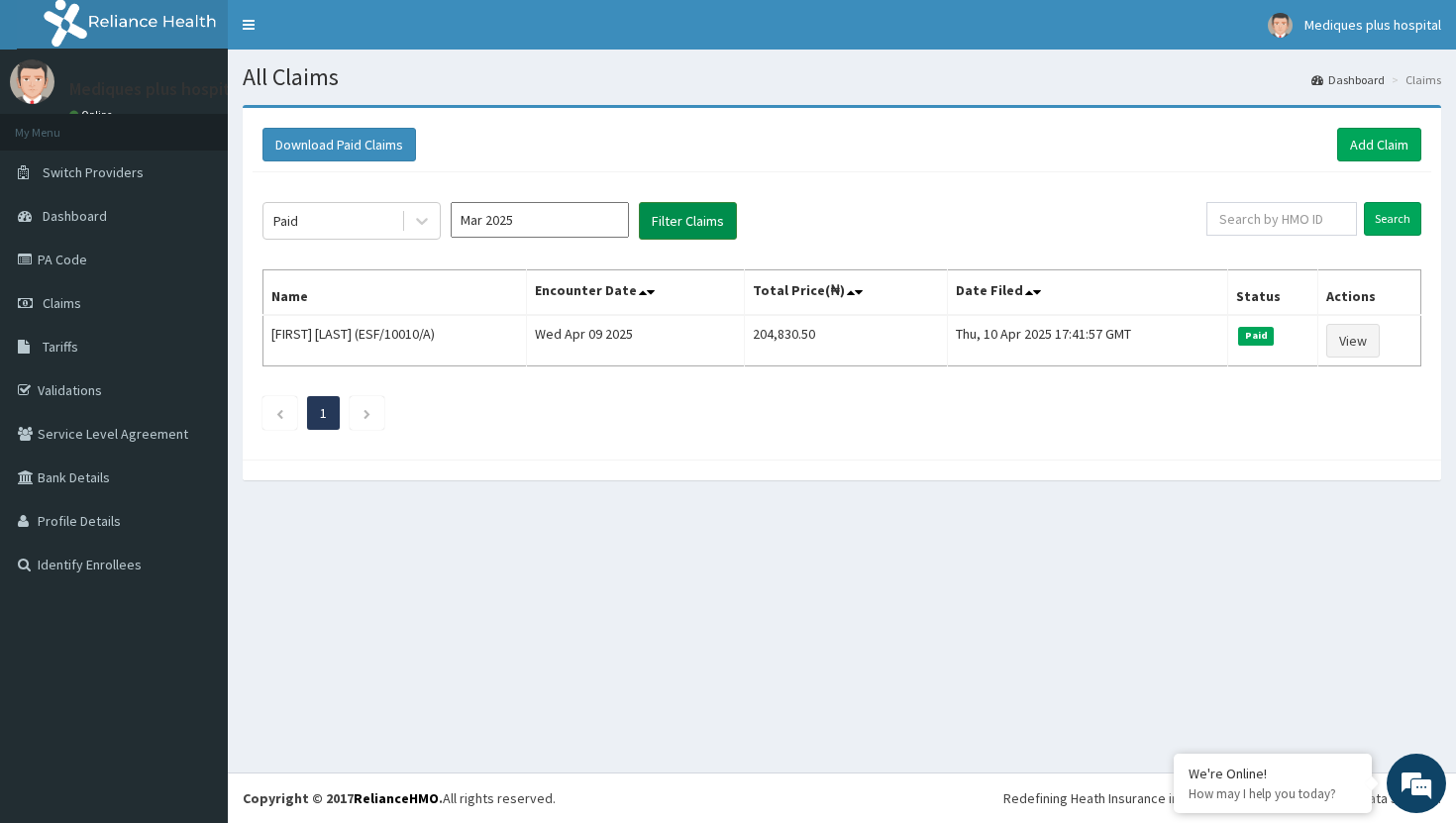 click on "Filter Claims" at bounding box center (687, 221) 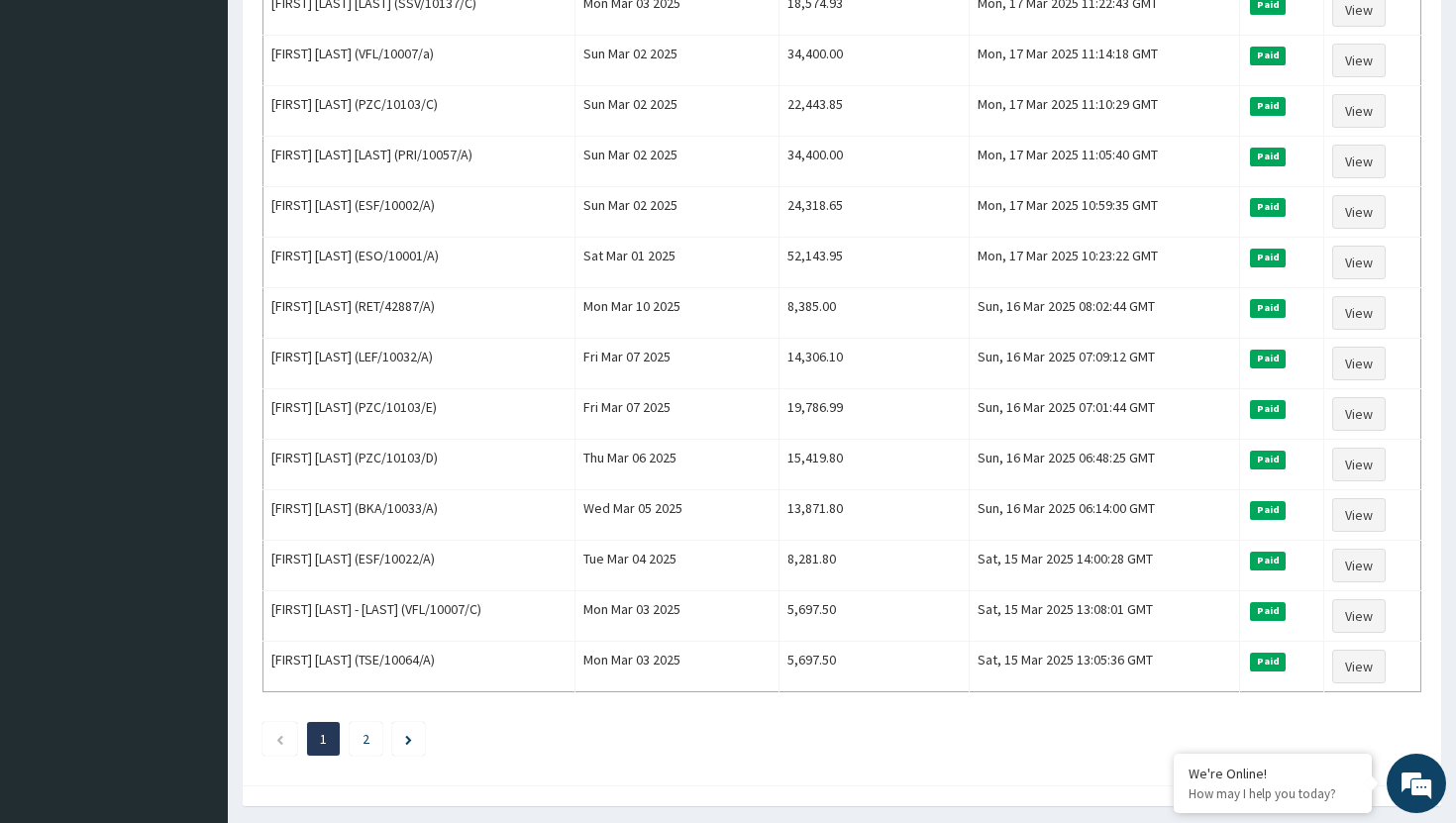 scroll, scrollTop: 2218, scrollLeft: 0, axis: vertical 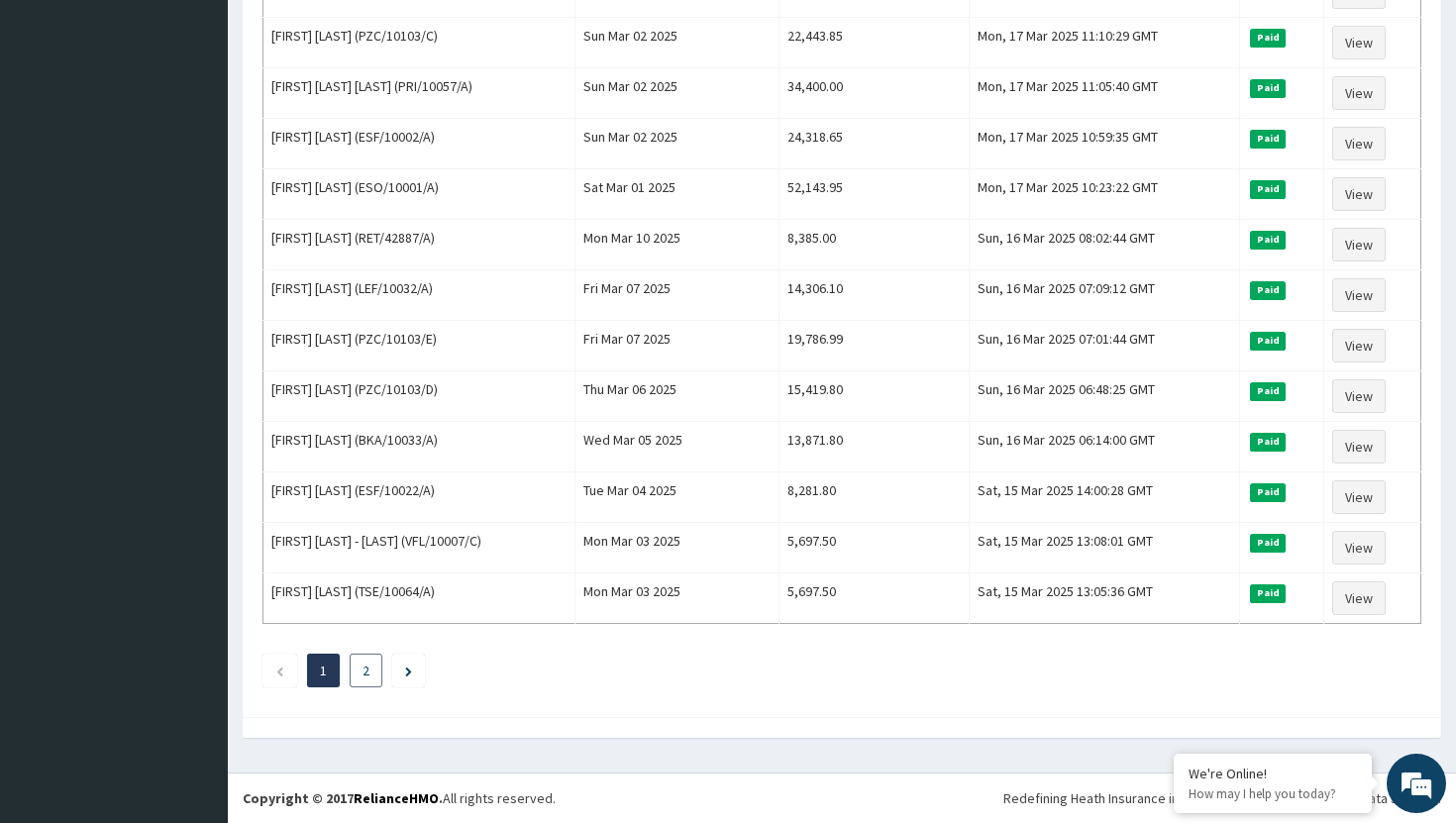 click on "2" at bounding box center [365, 670] 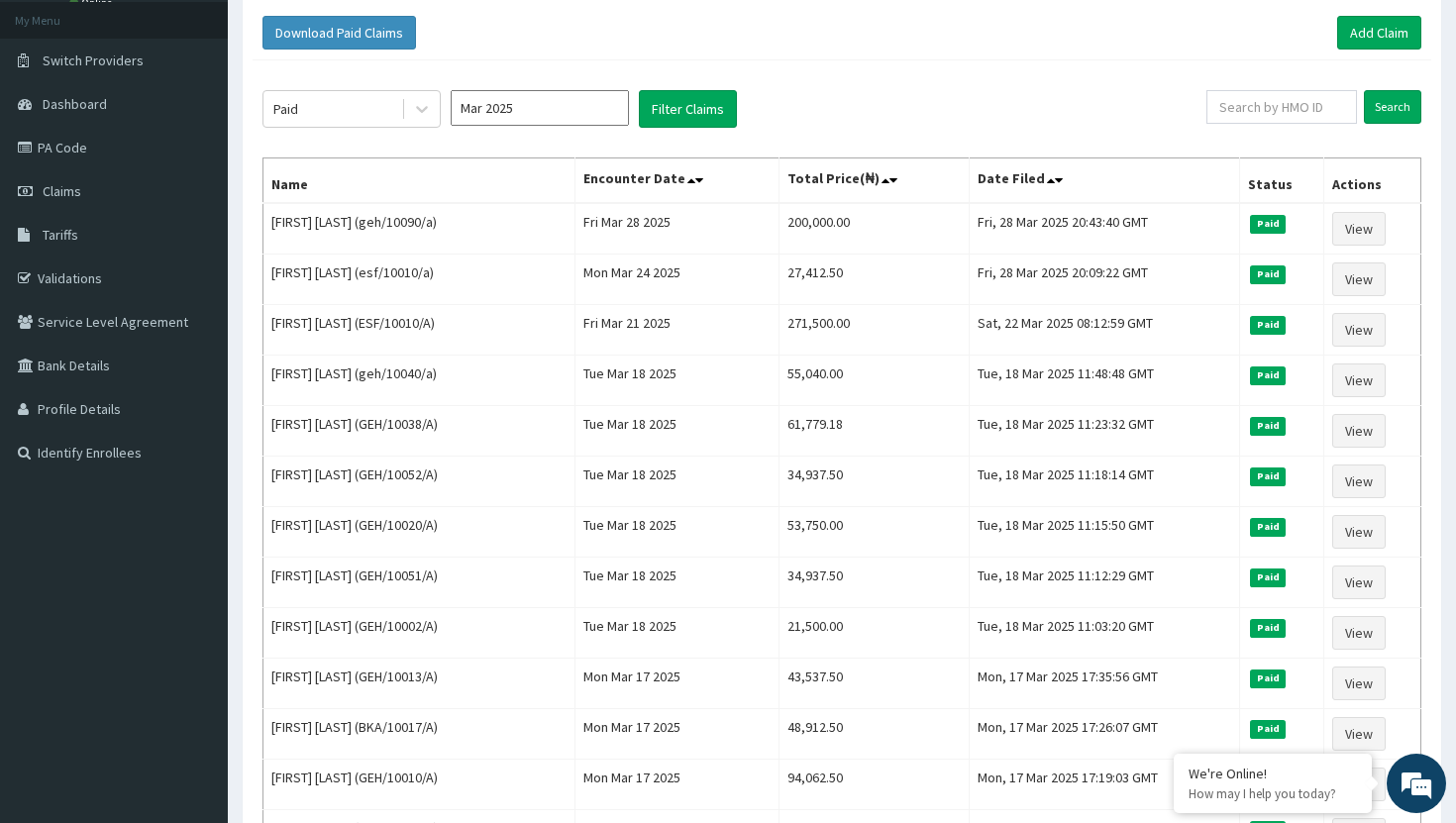scroll, scrollTop: 0, scrollLeft: 0, axis: both 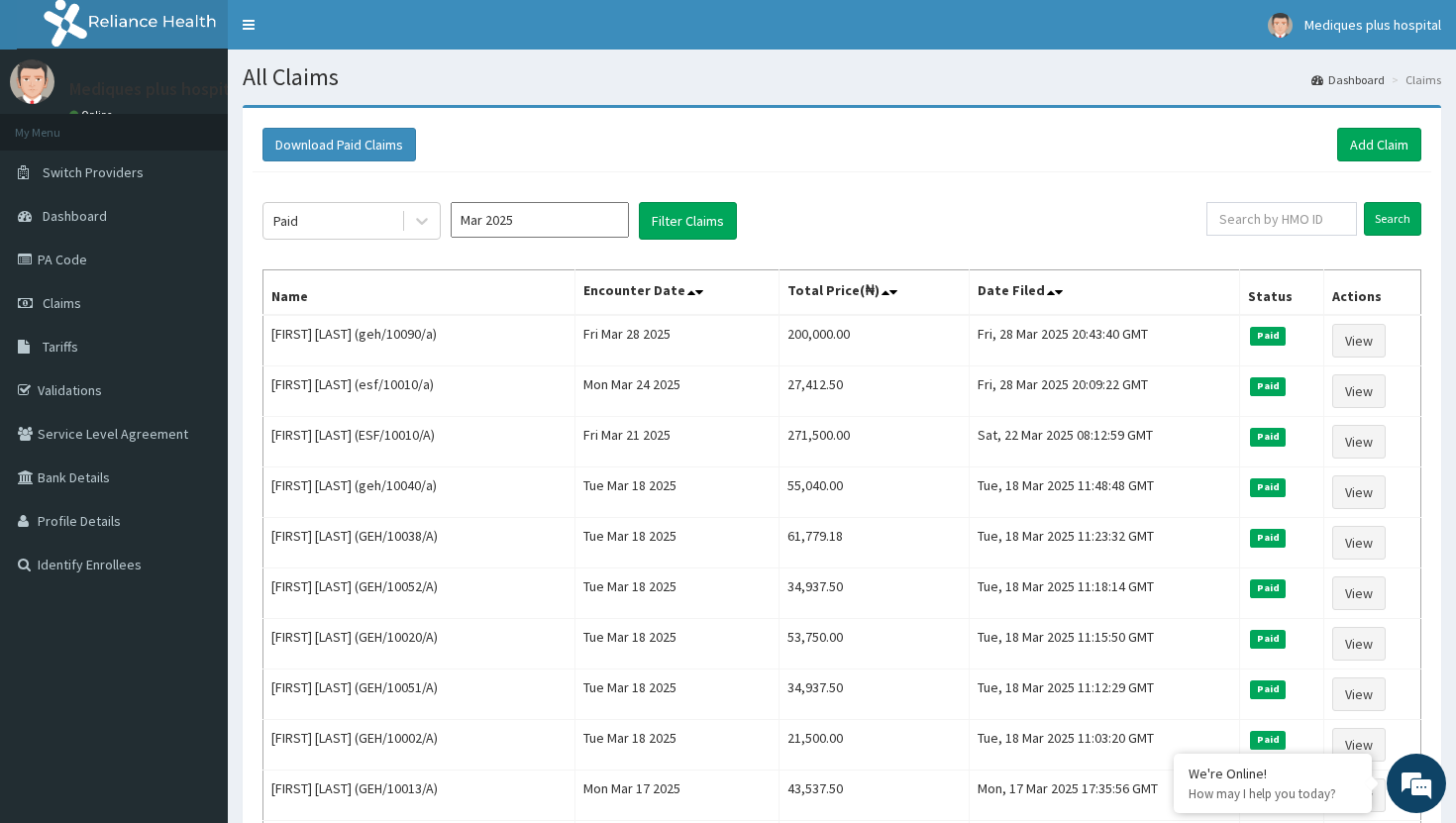 click on "Mar 2025" at bounding box center (540, 220) 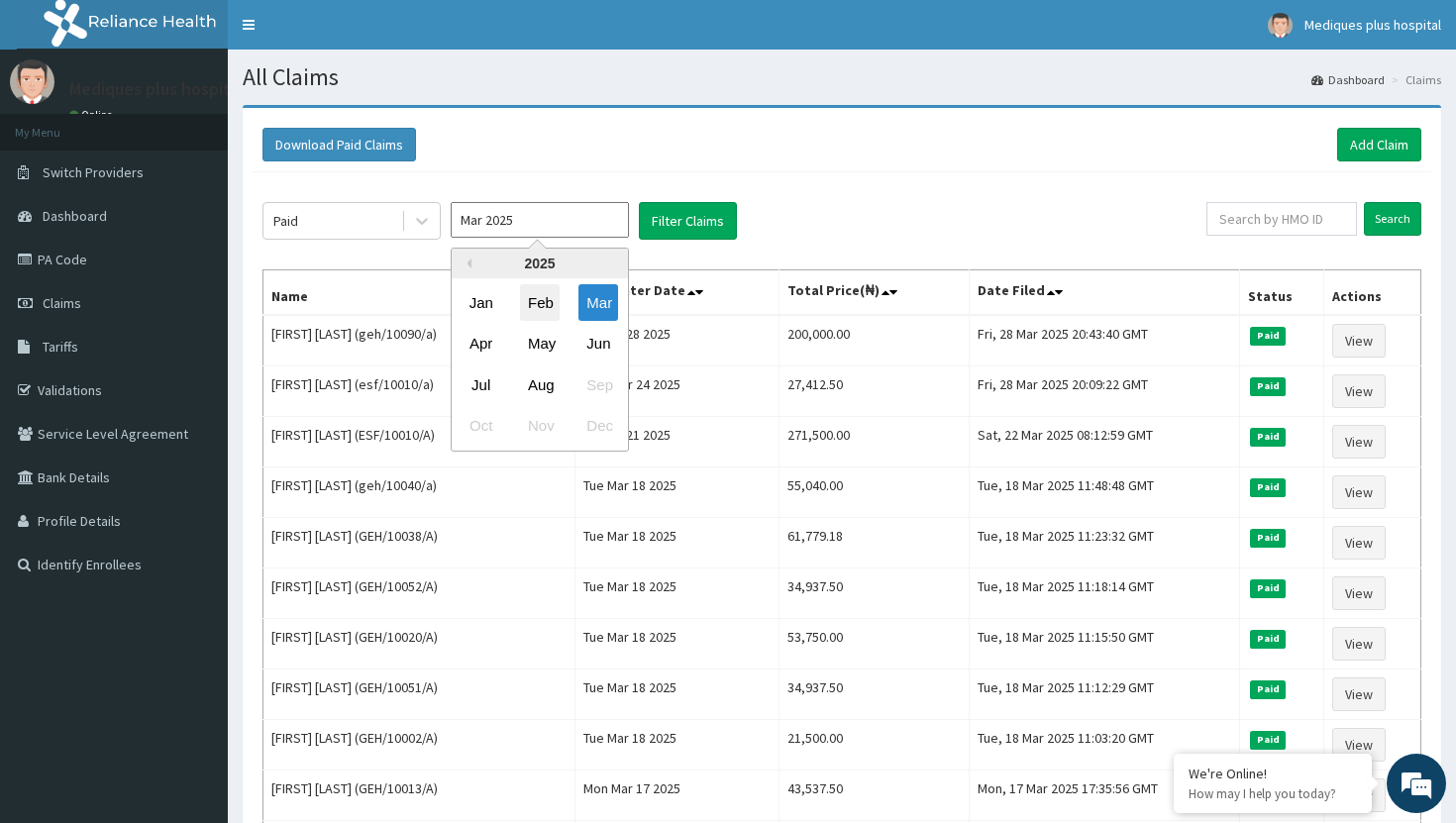 click on "Feb" at bounding box center [540, 302] 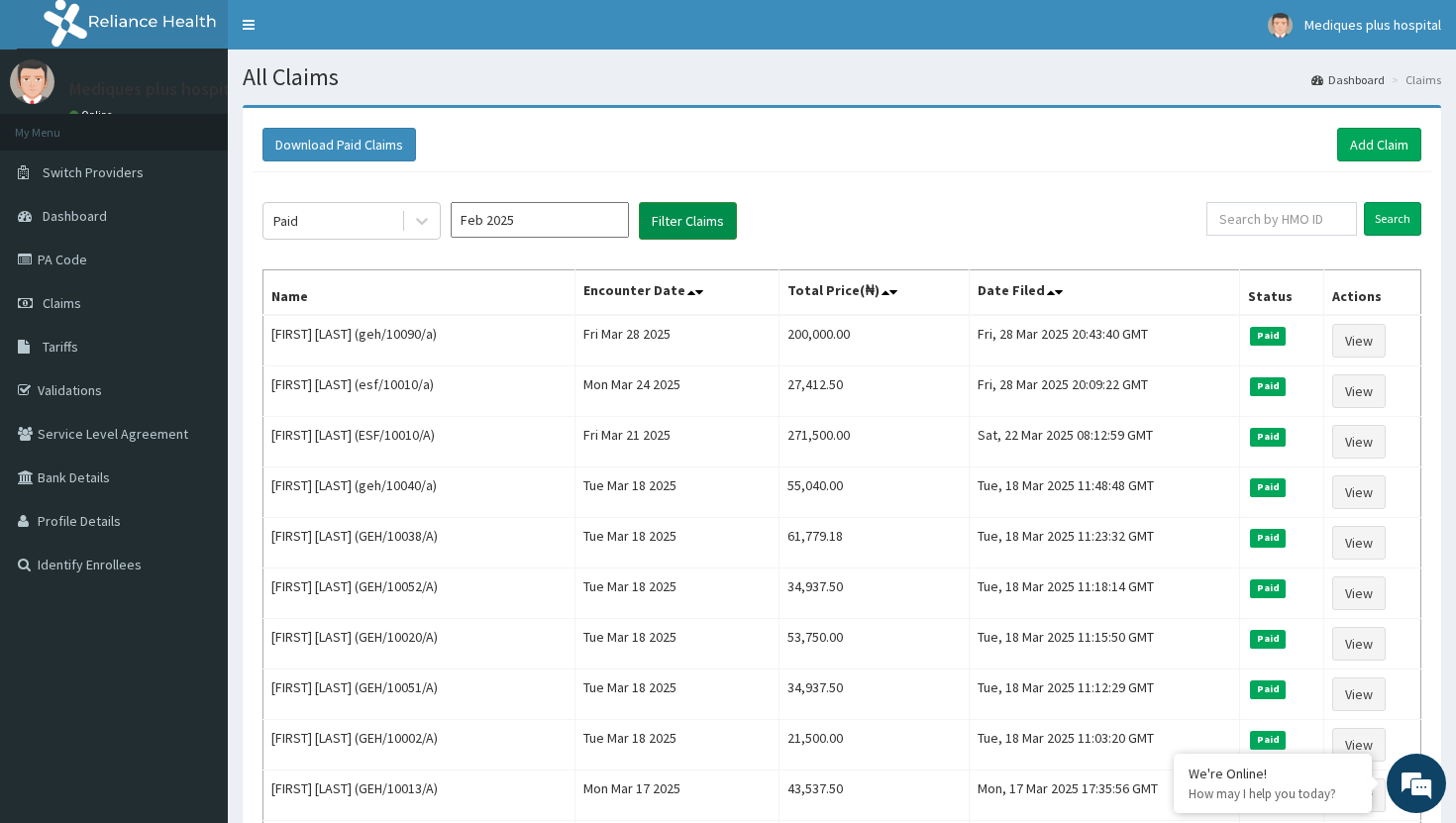 click on "Filter Claims" at bounding box center [687, 221] 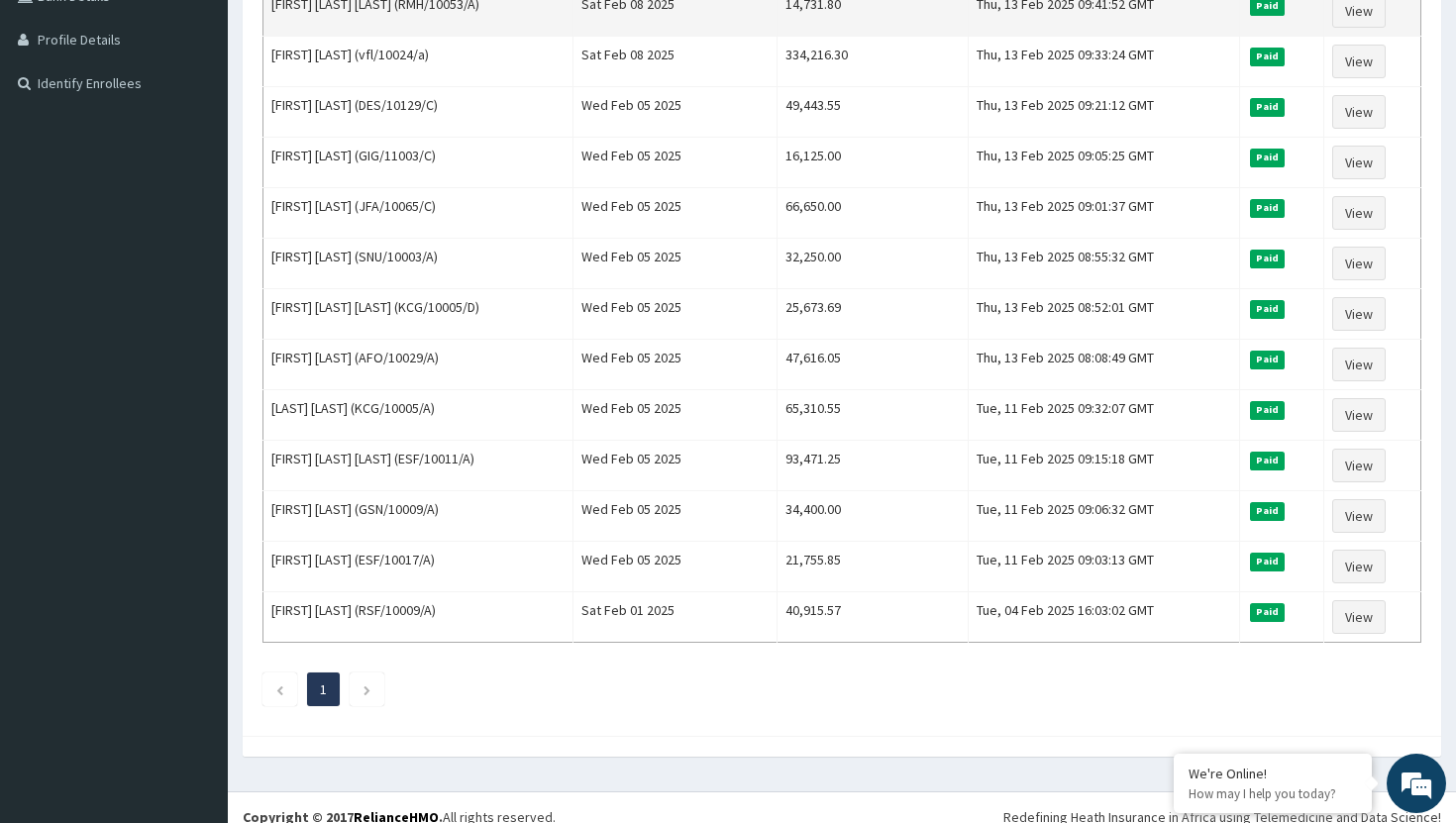 scroll, scrollTop: 0, scrollLeft: 0, axis: both 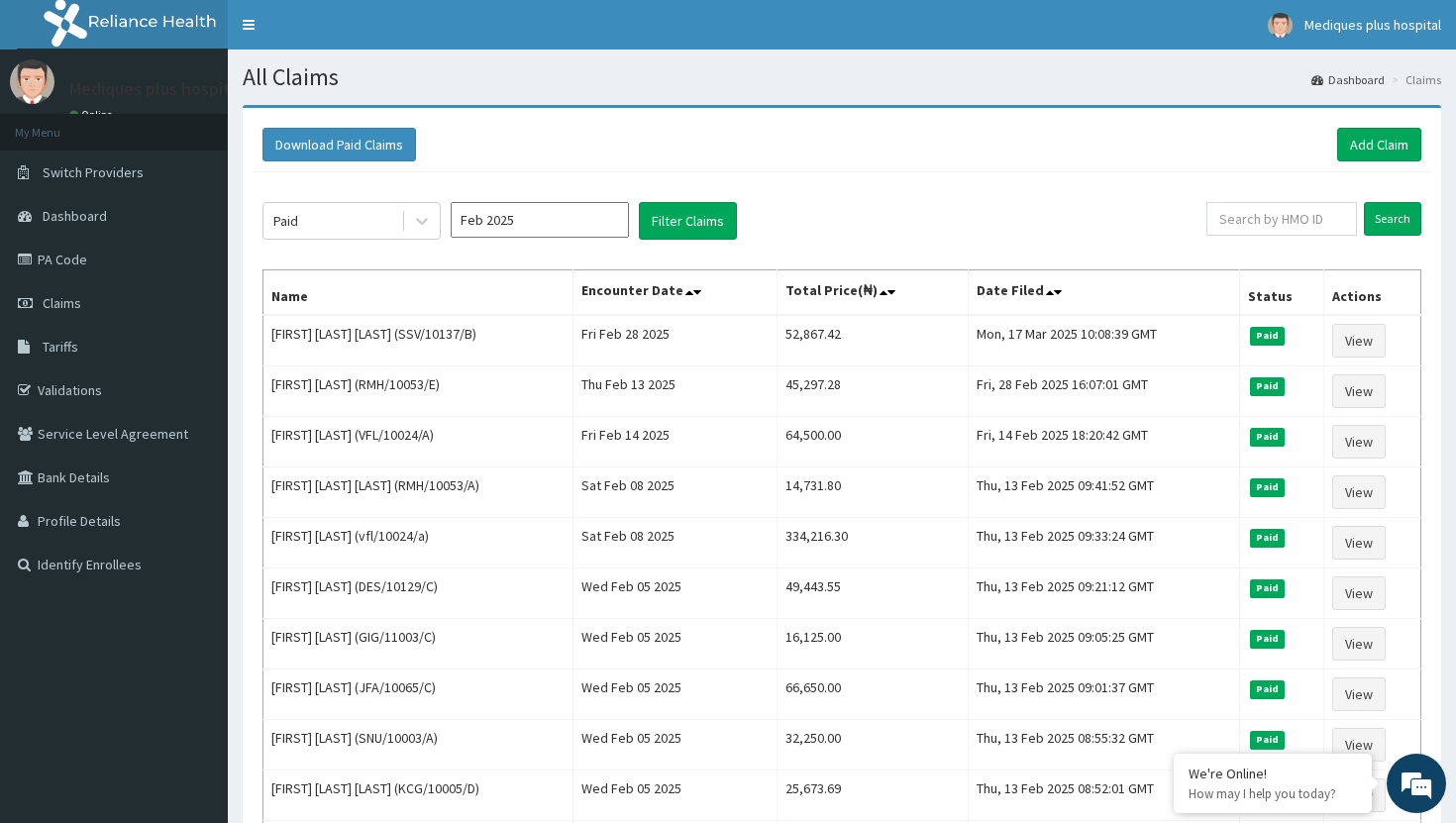 click on "Feb 2025" at bounding box center [540, 220] 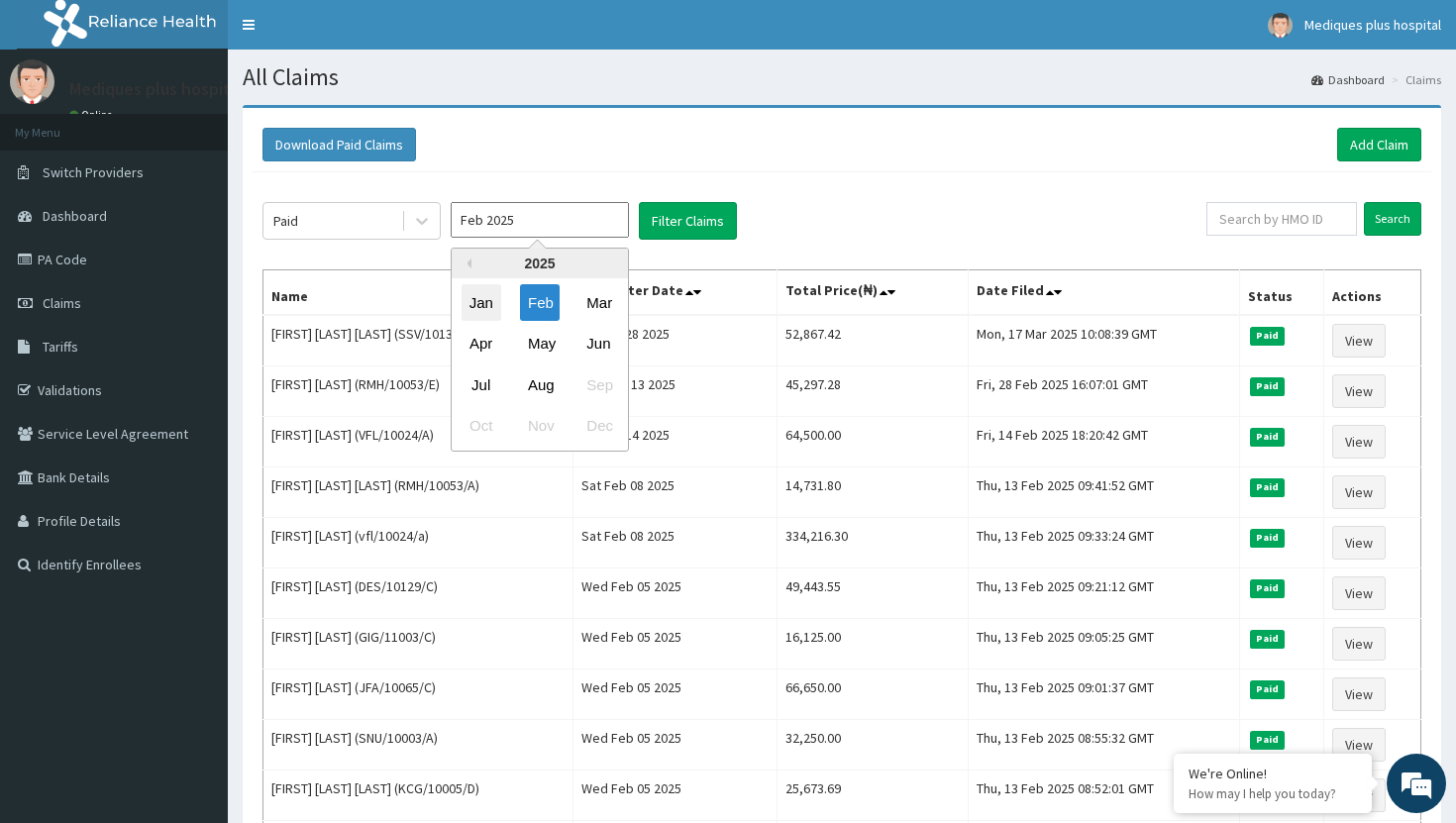 click on "Jan" at bounding box center [481, 302] 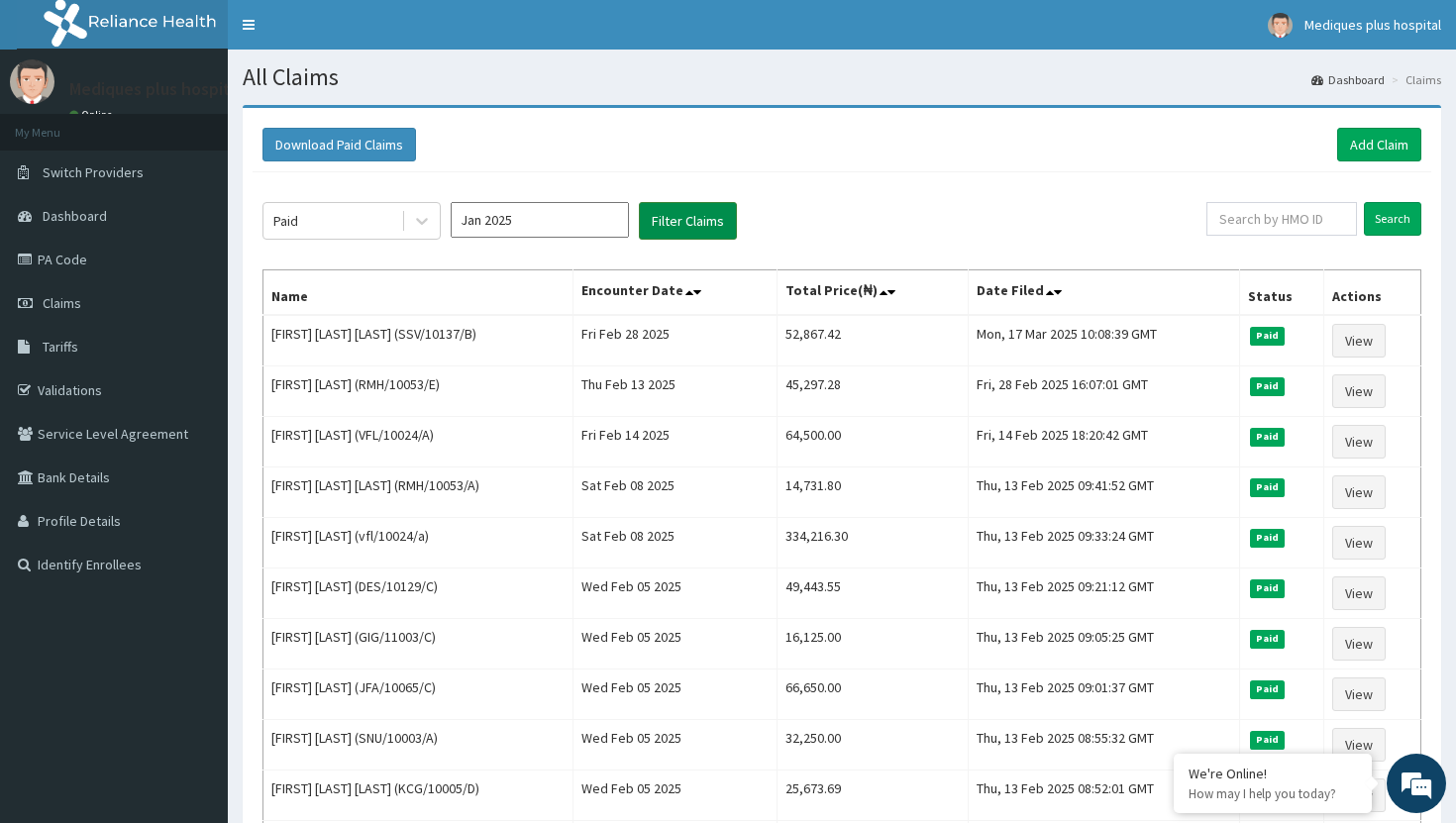 click on "Filter Claims" at bounding box center (687, 221) 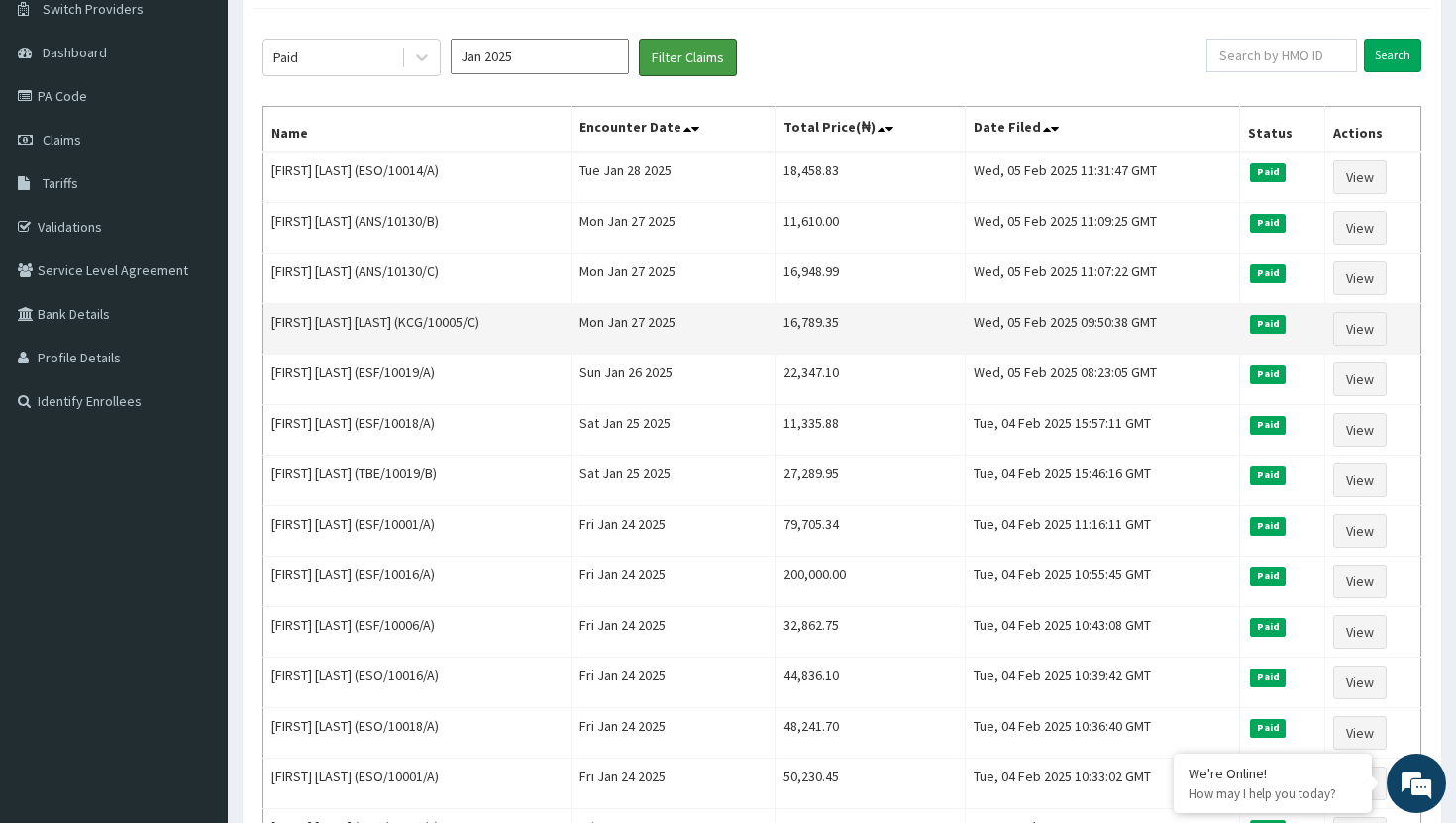 scroll, scrollTop: 0, scrollLeft: 0, axis: both 